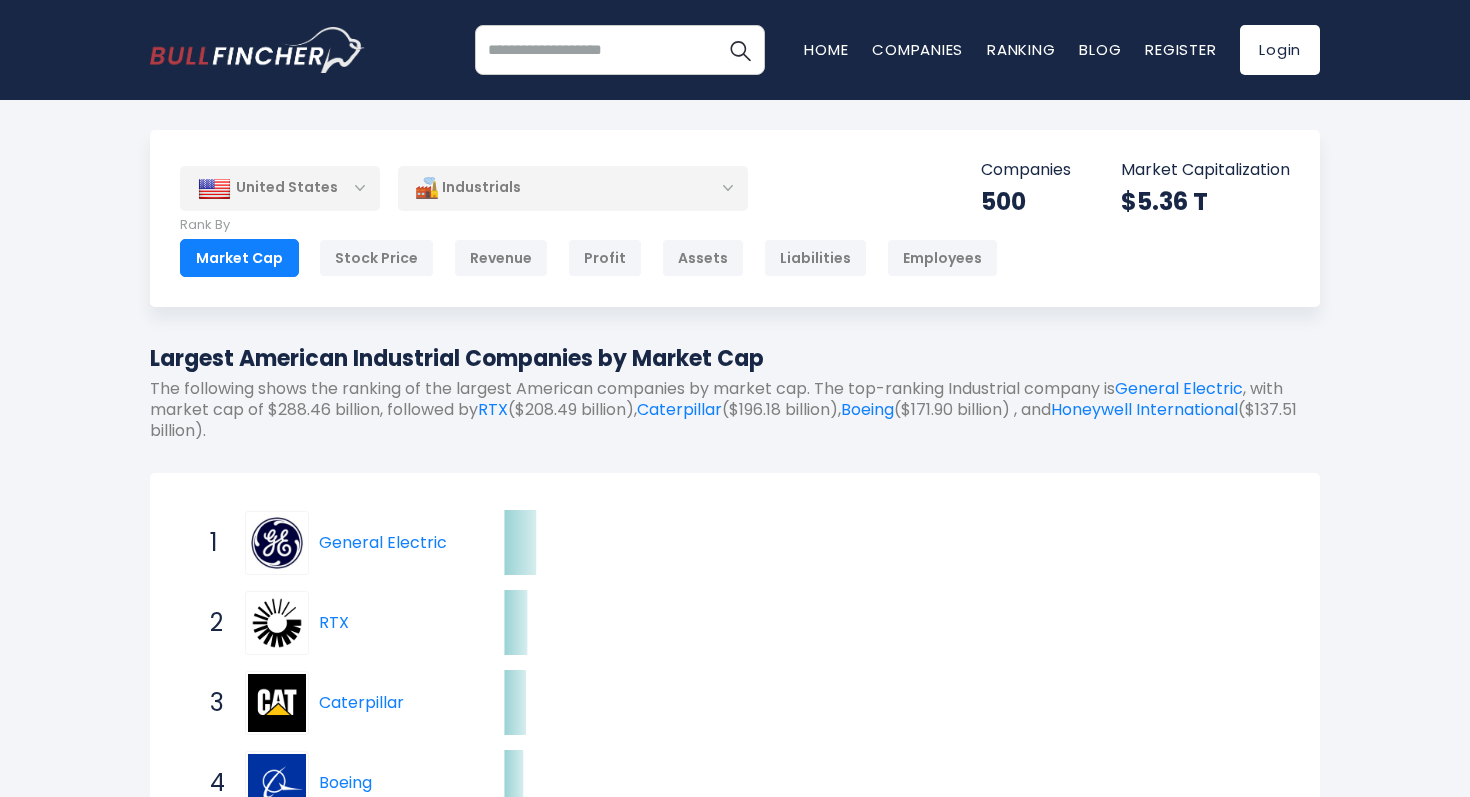 scroll, scrollTop: 0, scrollLeft: 0, axis: both 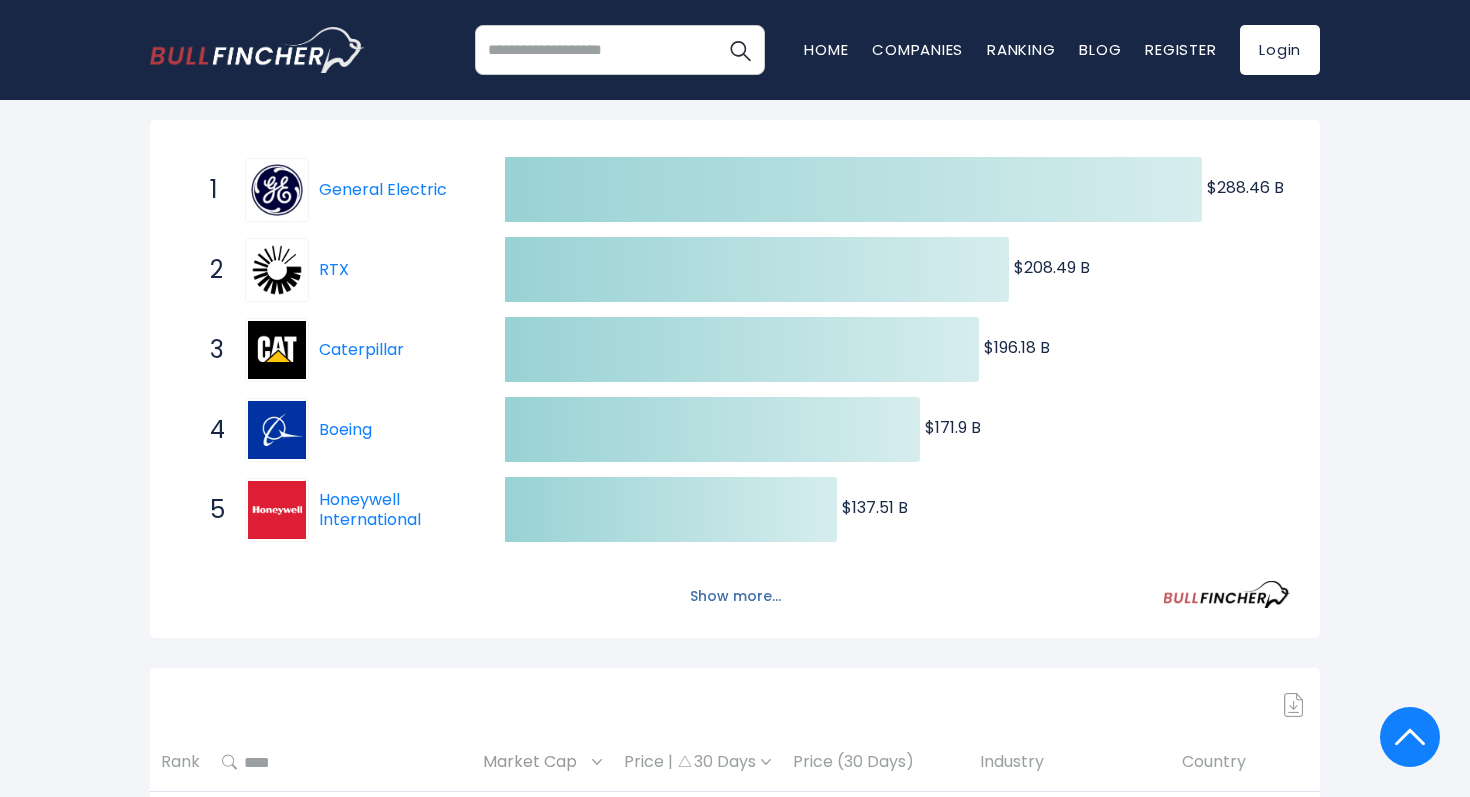 click on "Show more..." at bounding box center (735, 596) 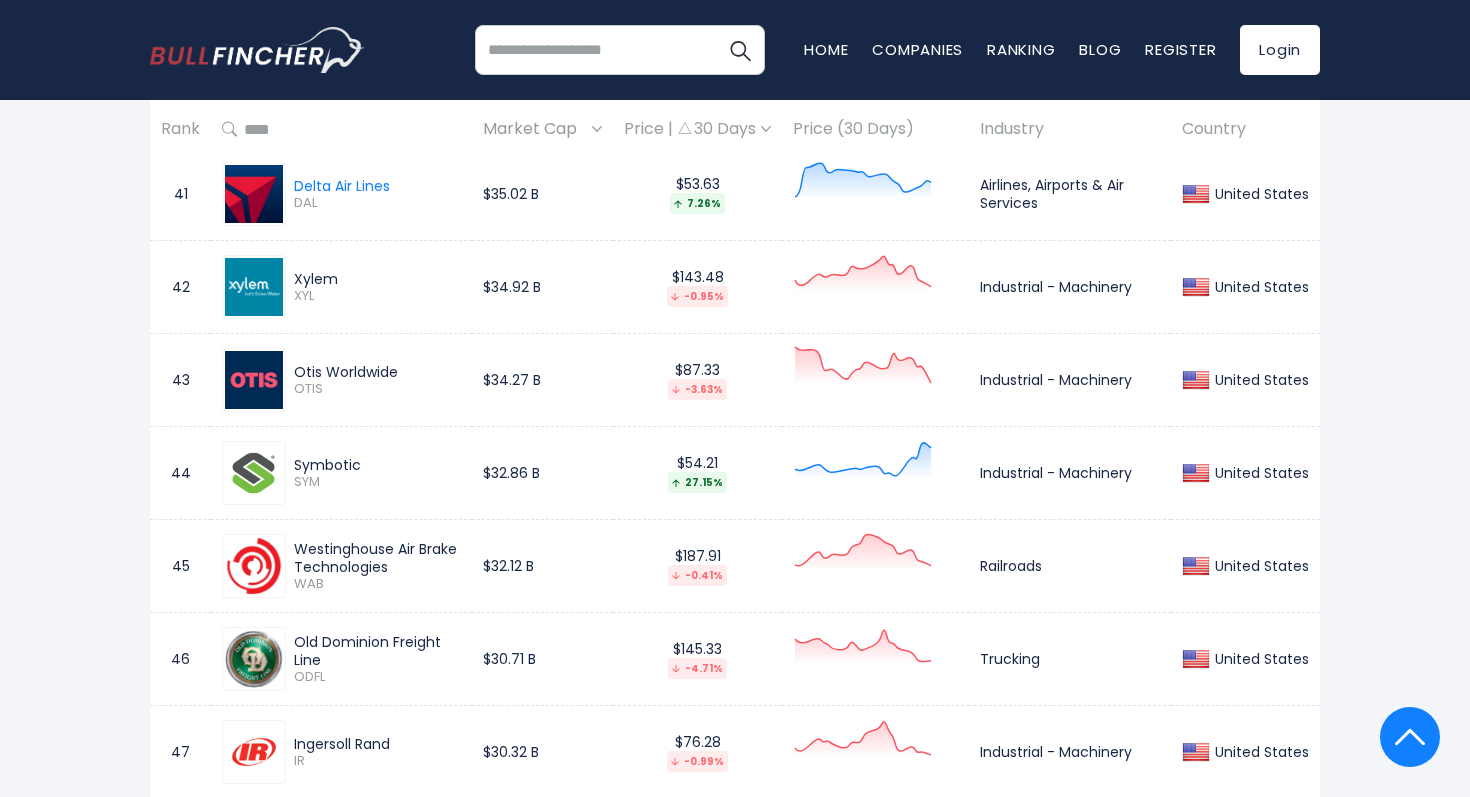 scroll, scrollTop: 5109, scrollLeft: 0, axis: vertical 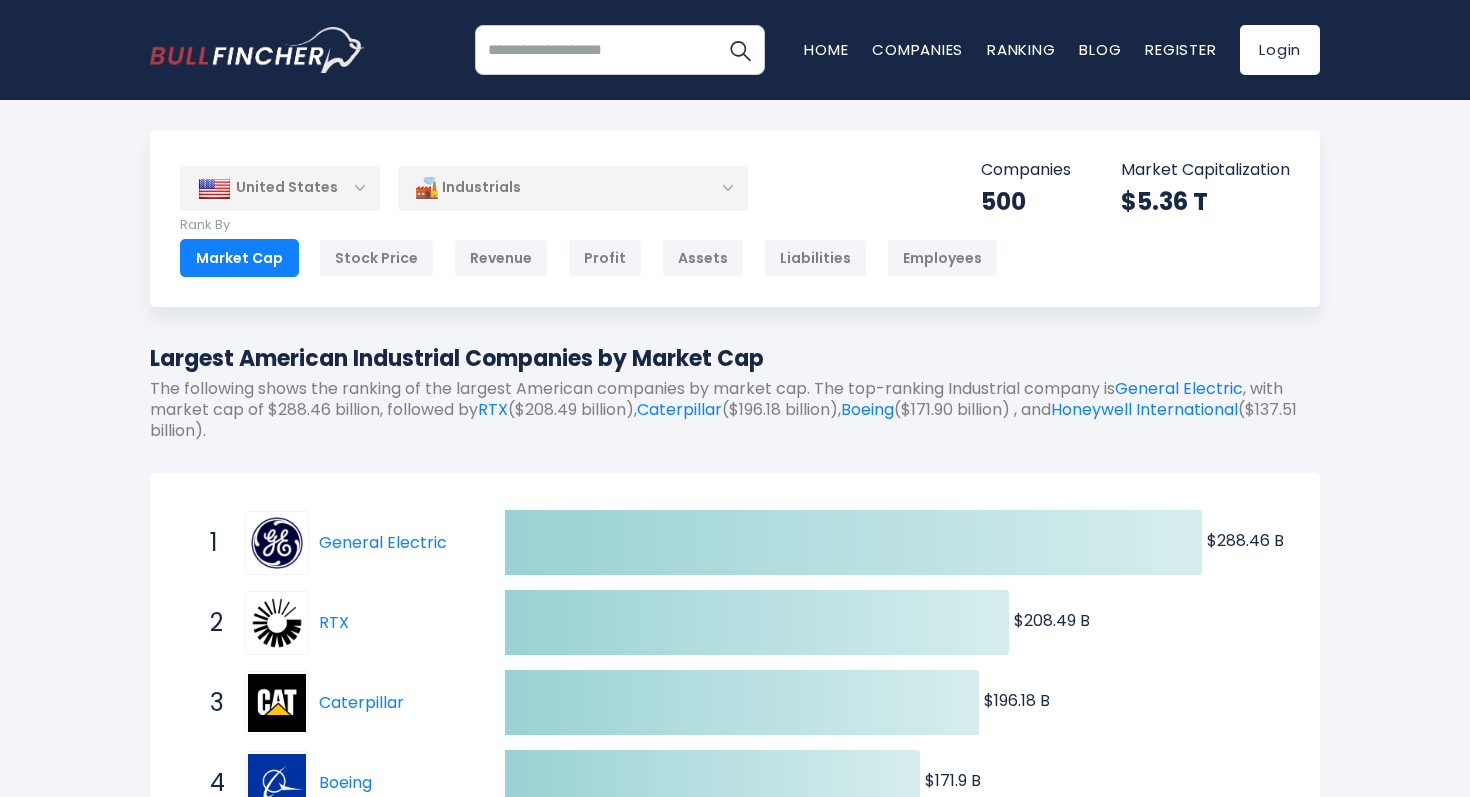 click on "Industrials" at bounding box center (573, 188) 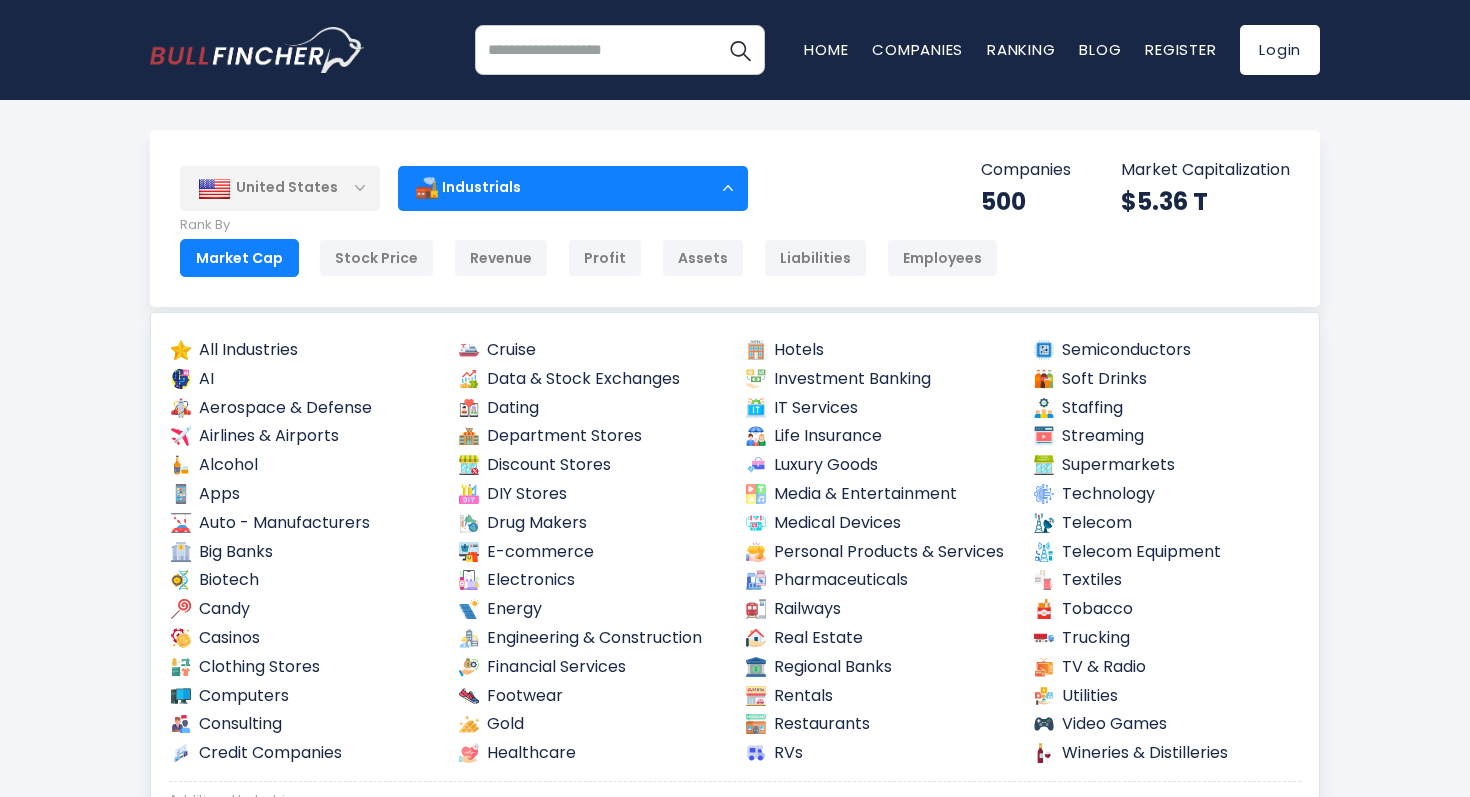 click on "Industrials" at bounding box center [573, 188] 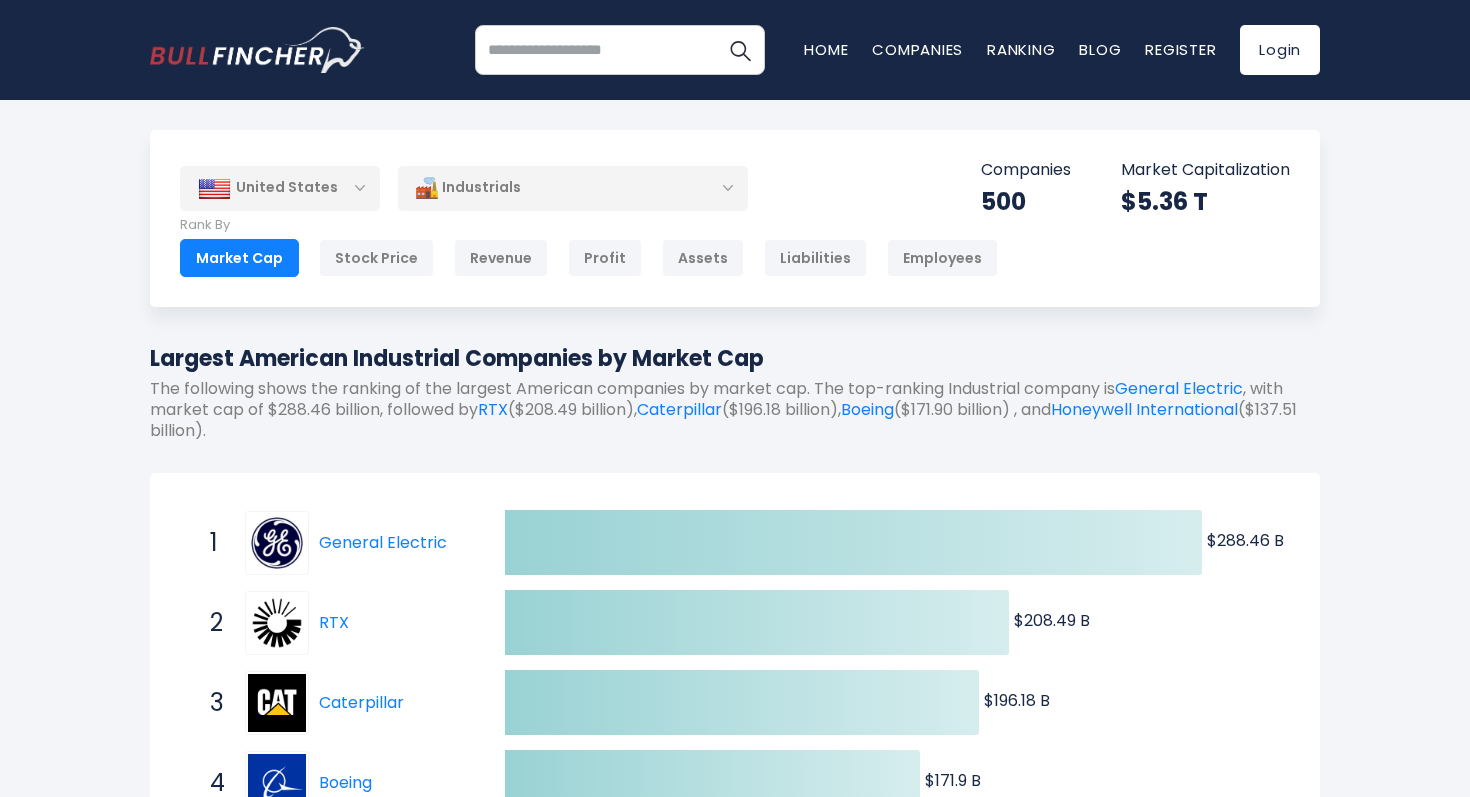 click on "Industrials" at bounding box center [573, 188] 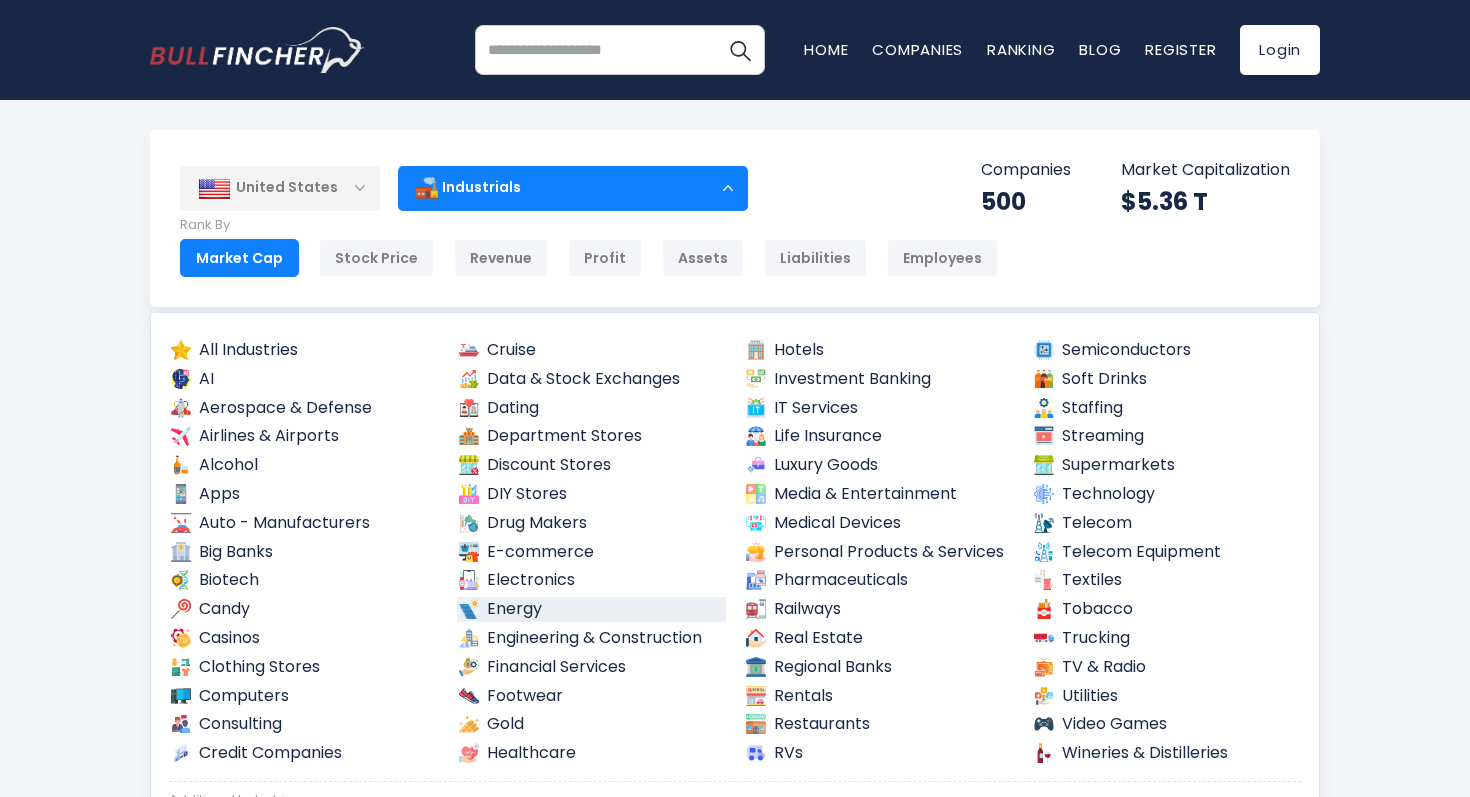 click on "Energy" at bounding box center (592, 609) 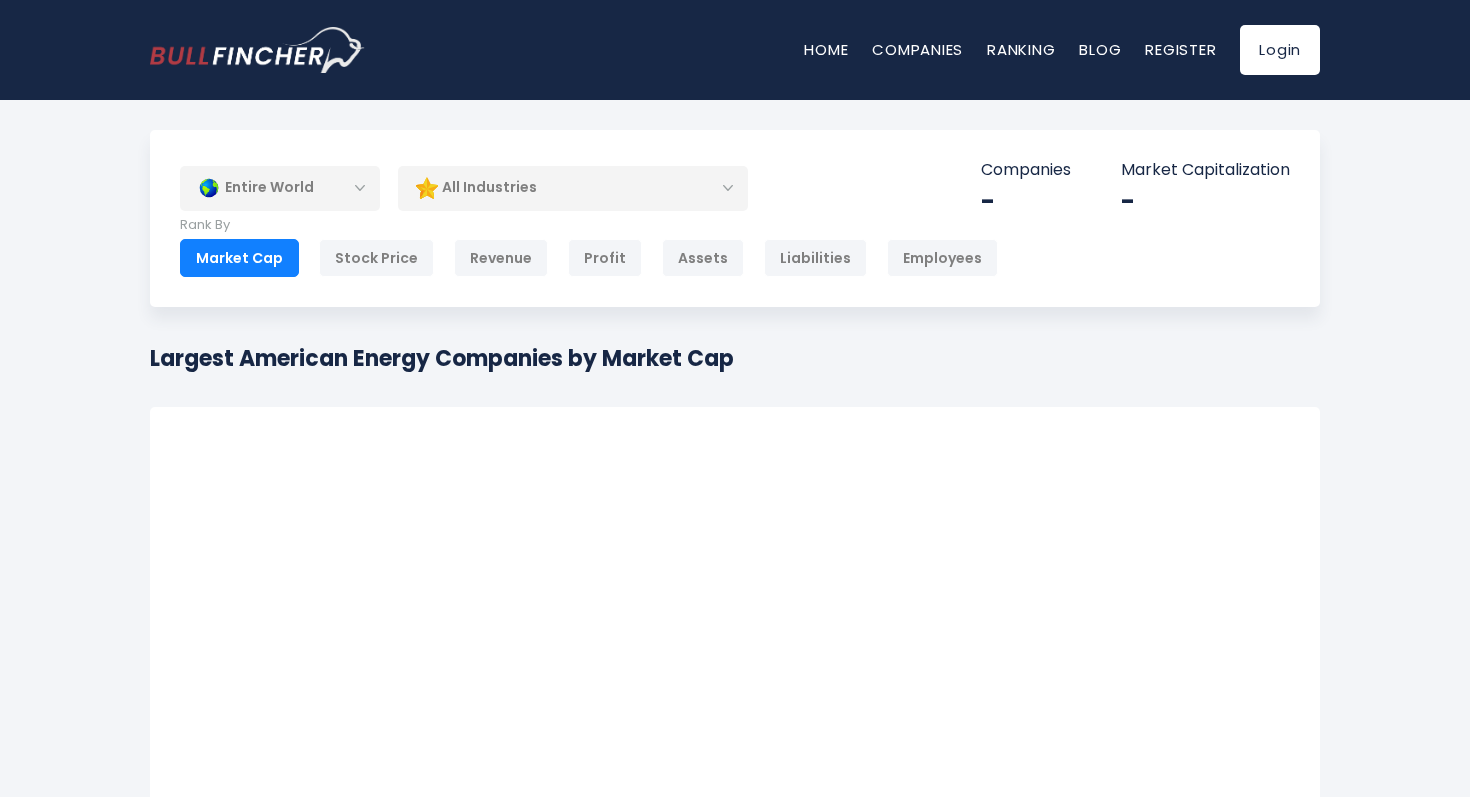 scroll, scrollTop: 0, scrollLeft: 0, axis: both 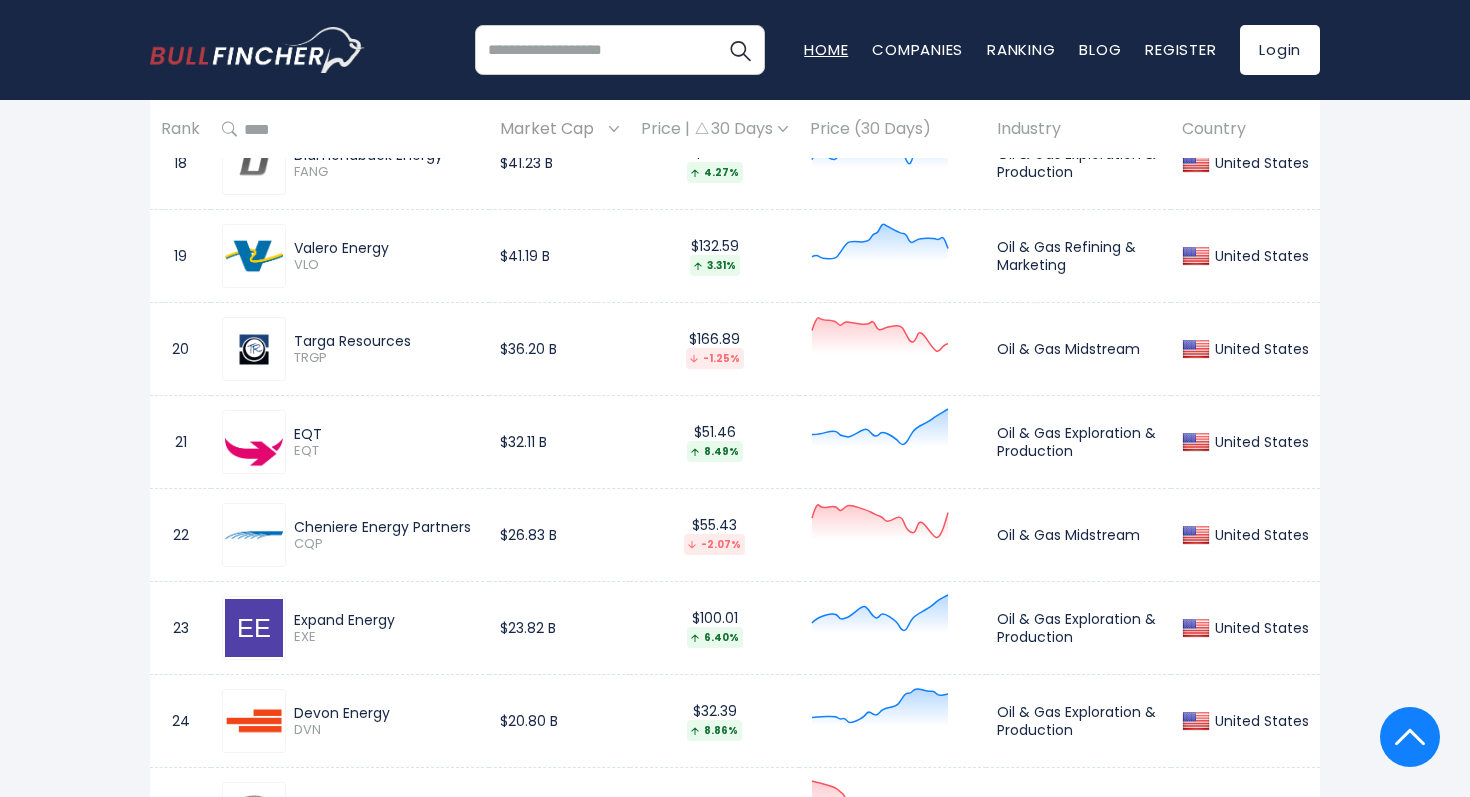 click on "Home" at bounding box center (826, 49) 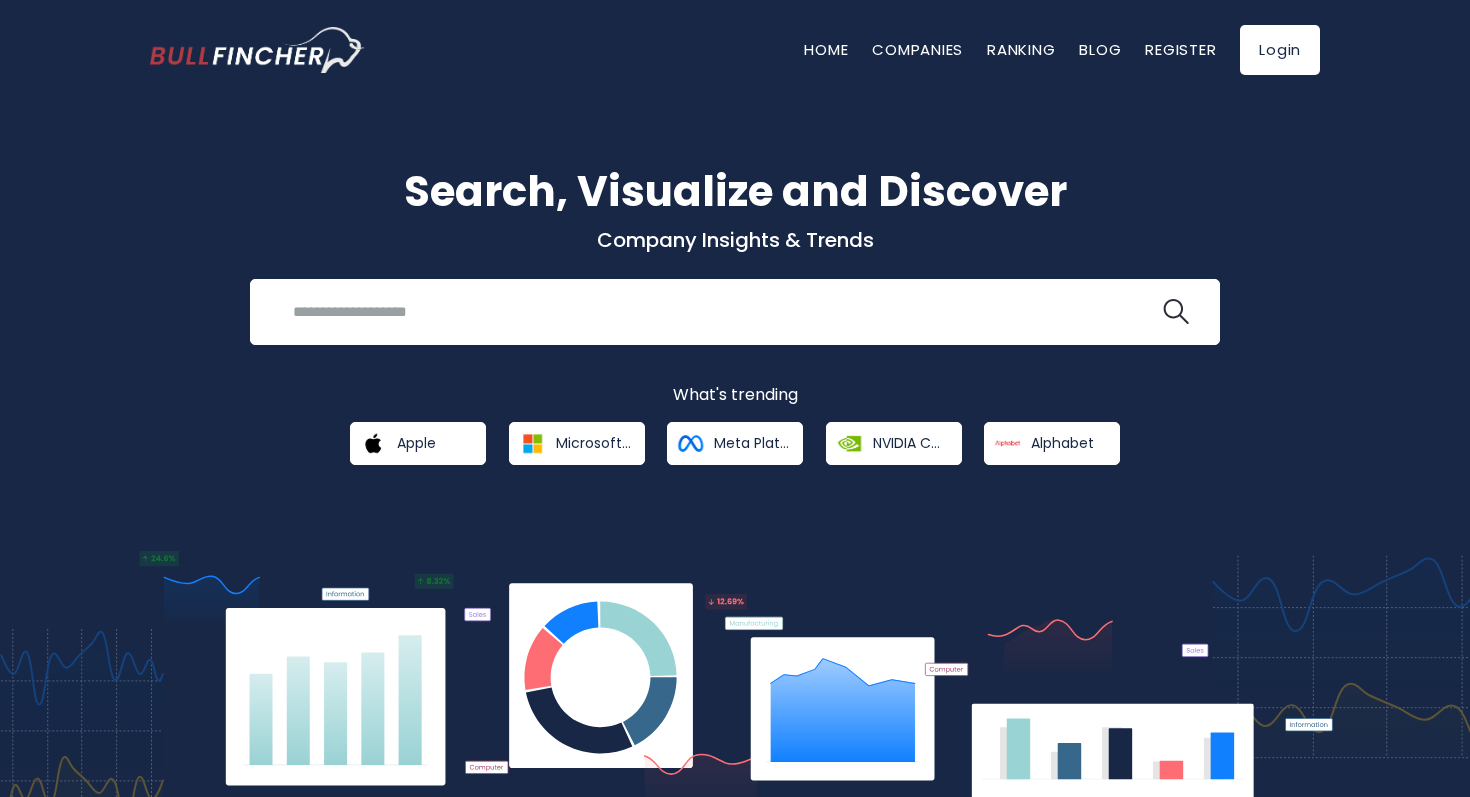scroll, scrollTop: 0, scrollLeft: 0, axis: both 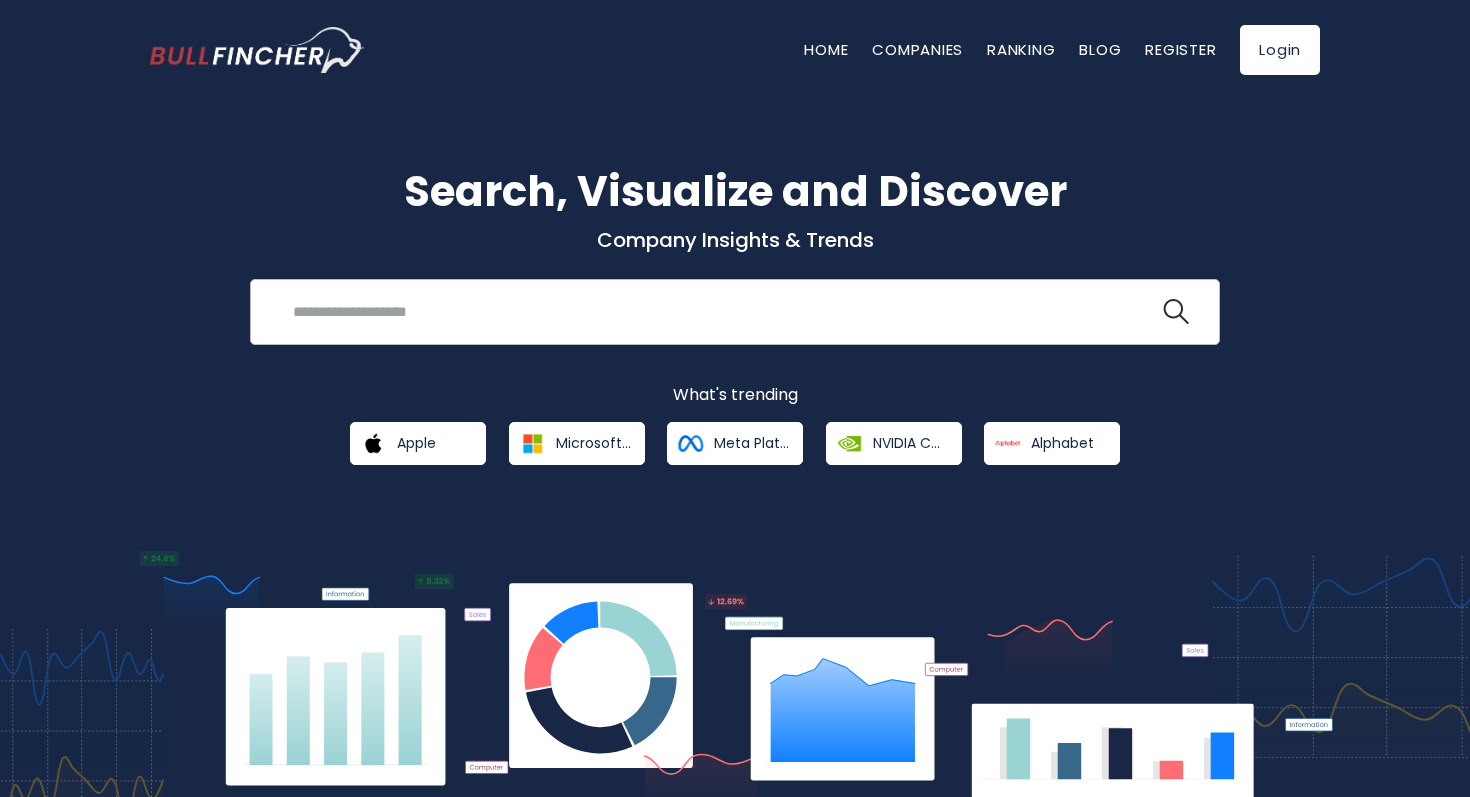 click at bounding box center [720, 311] 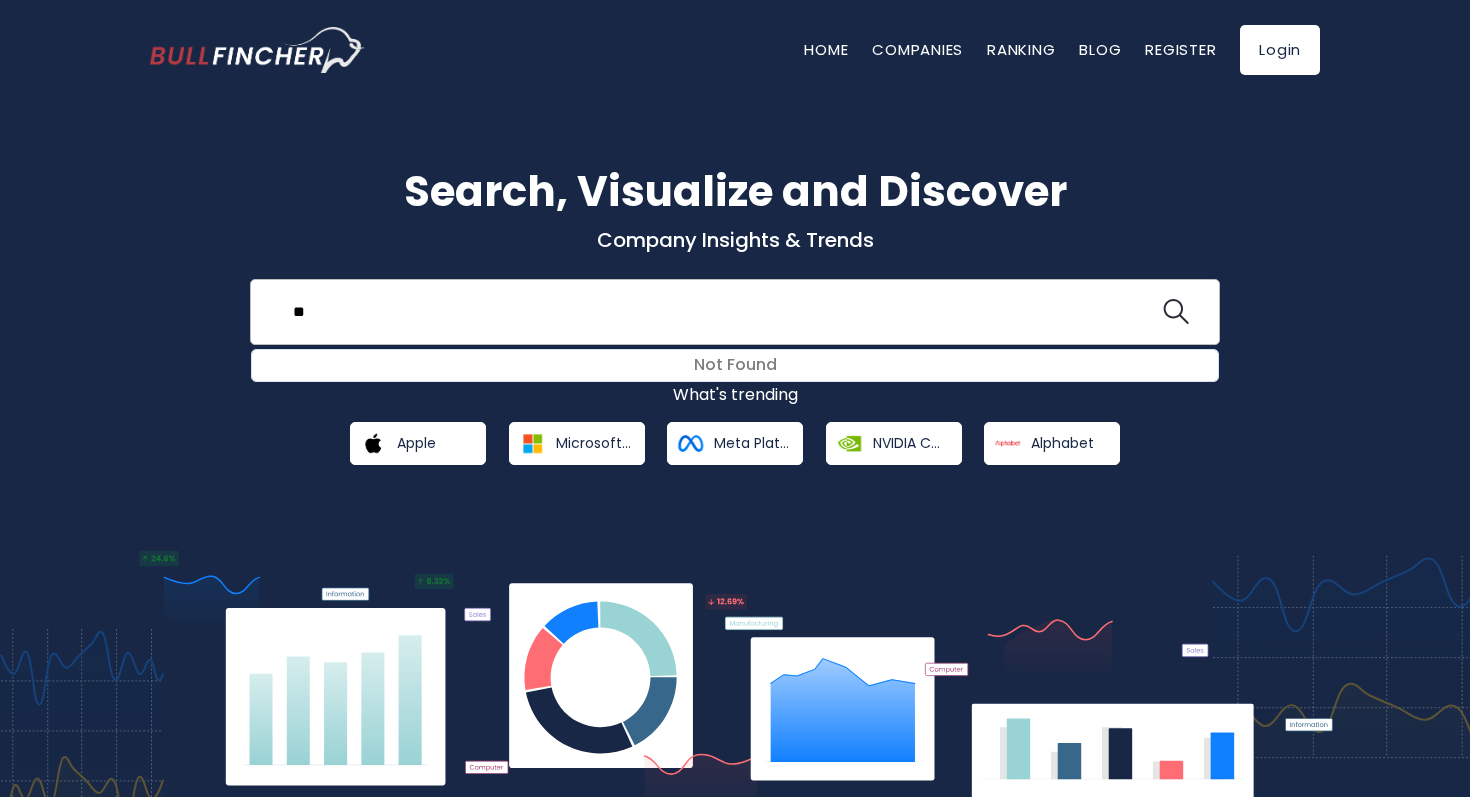 type on "*" 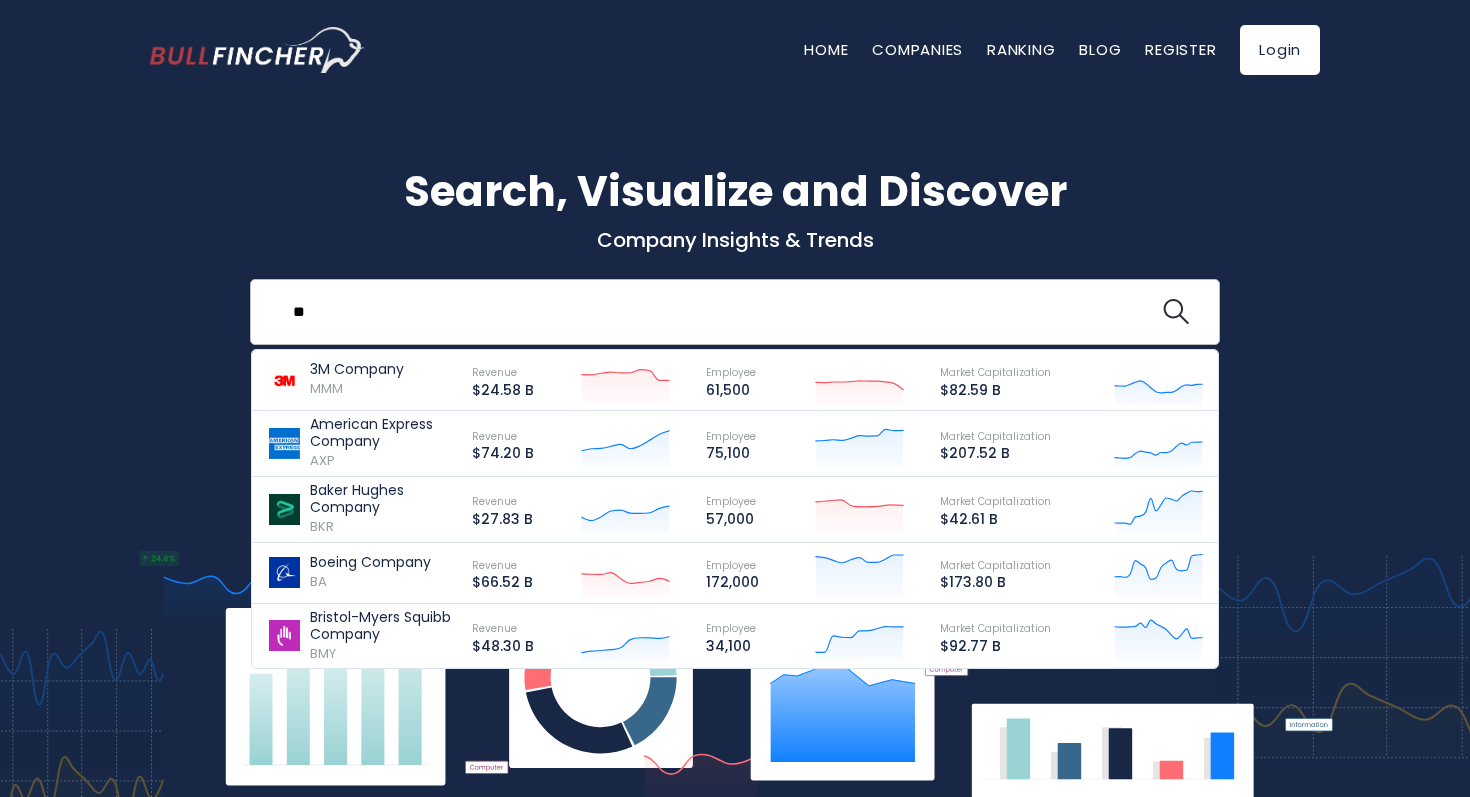 click at bounding box center (1176, 312) 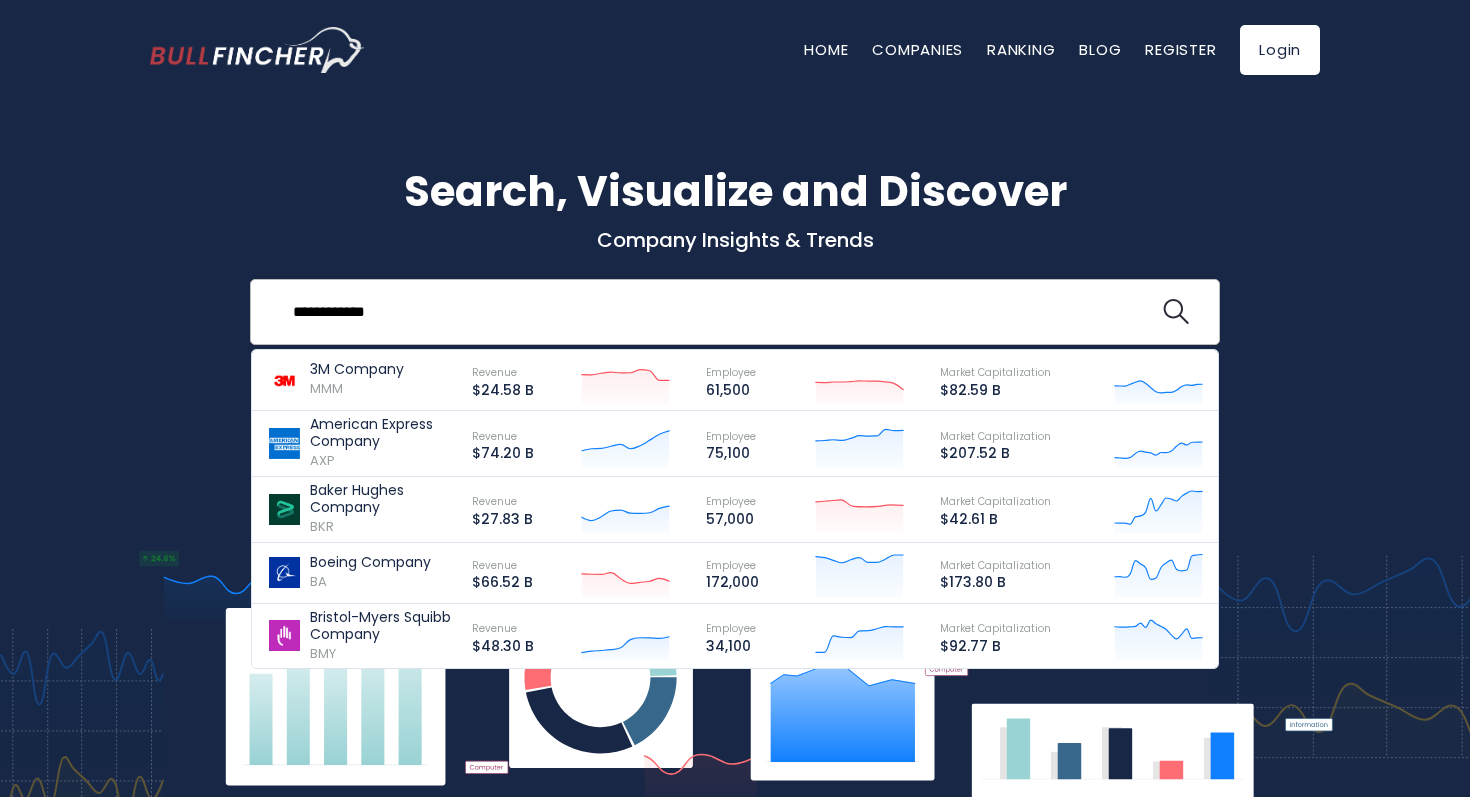 type on "**********" 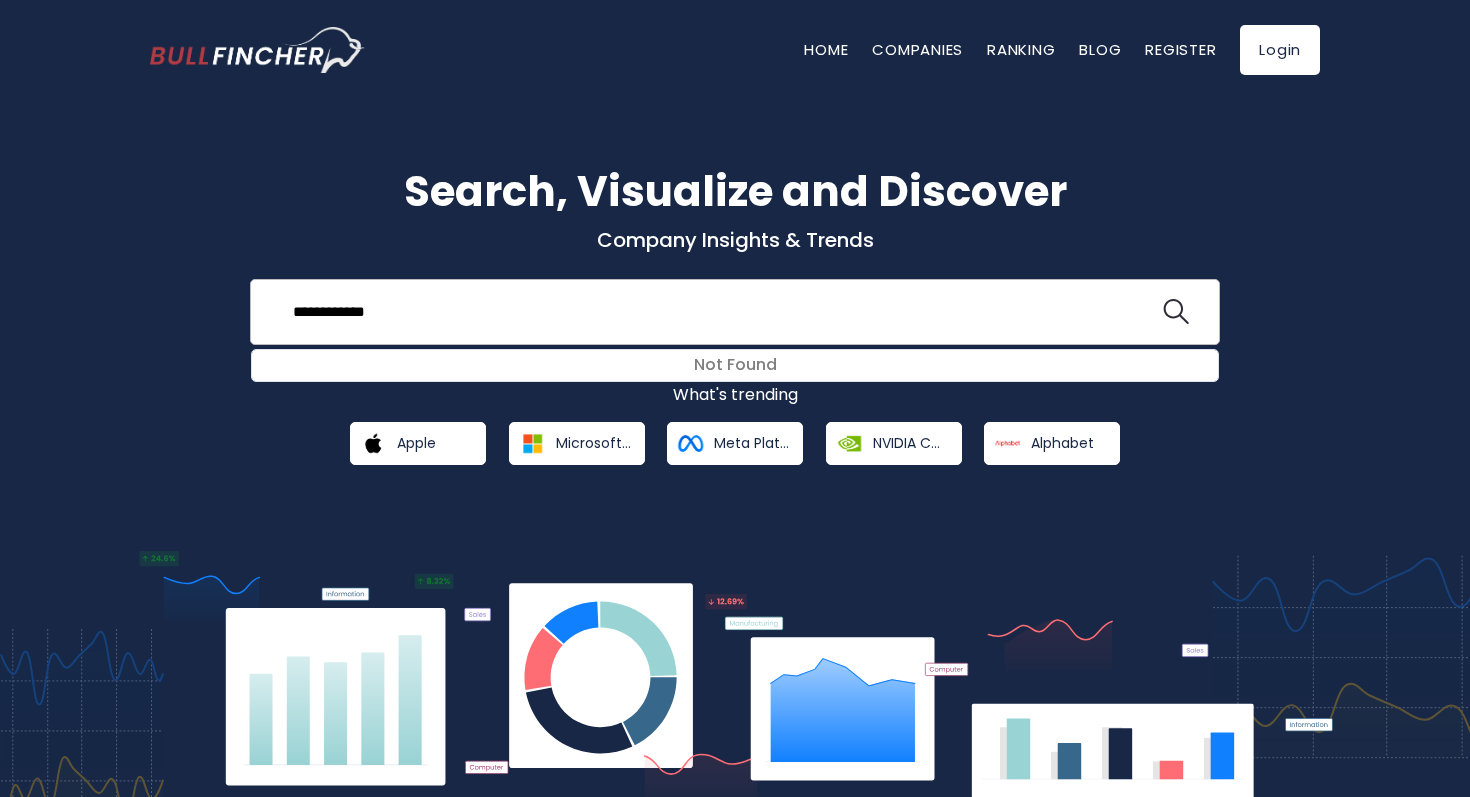 click on "**********" at bounding box center (720, 311) 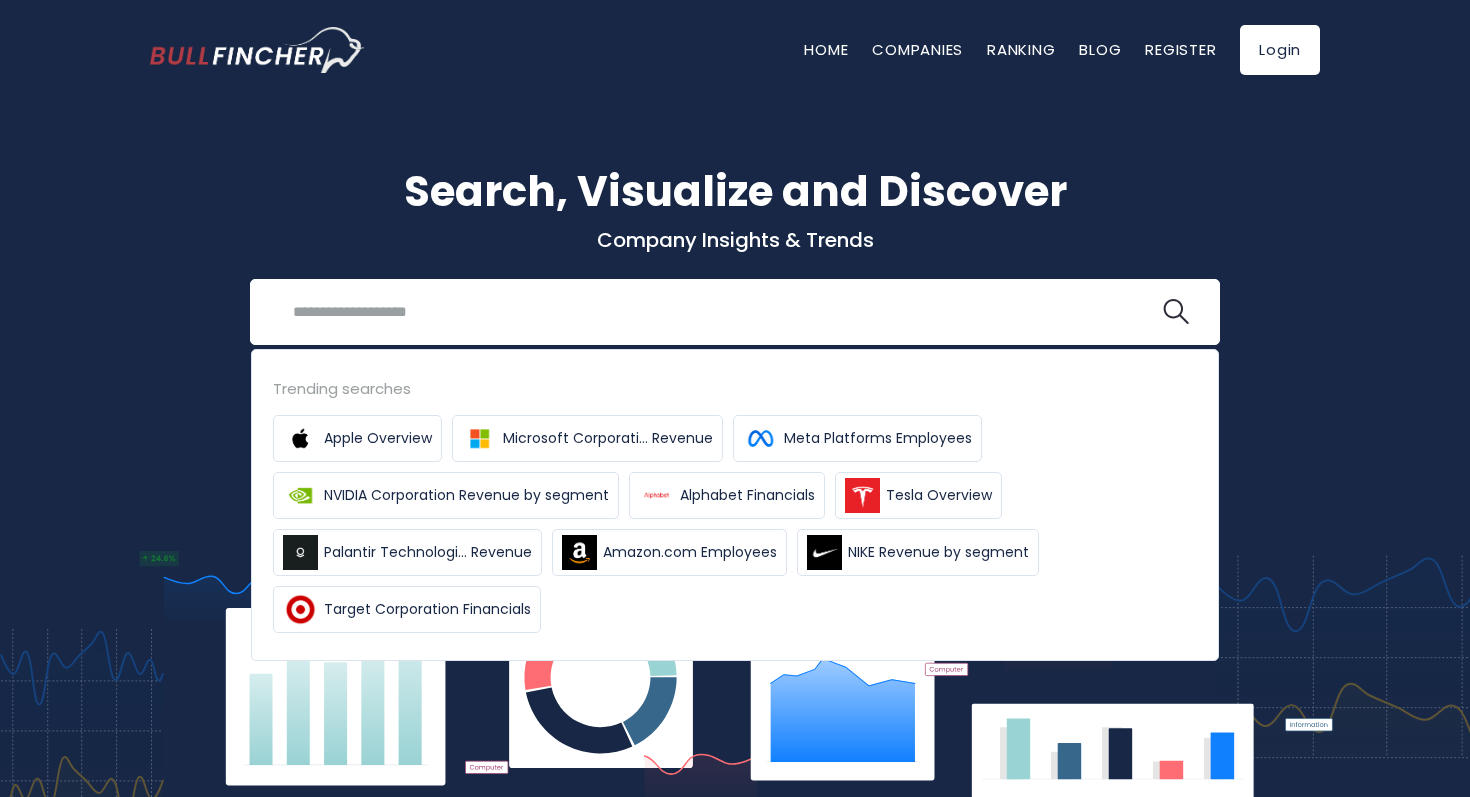 type 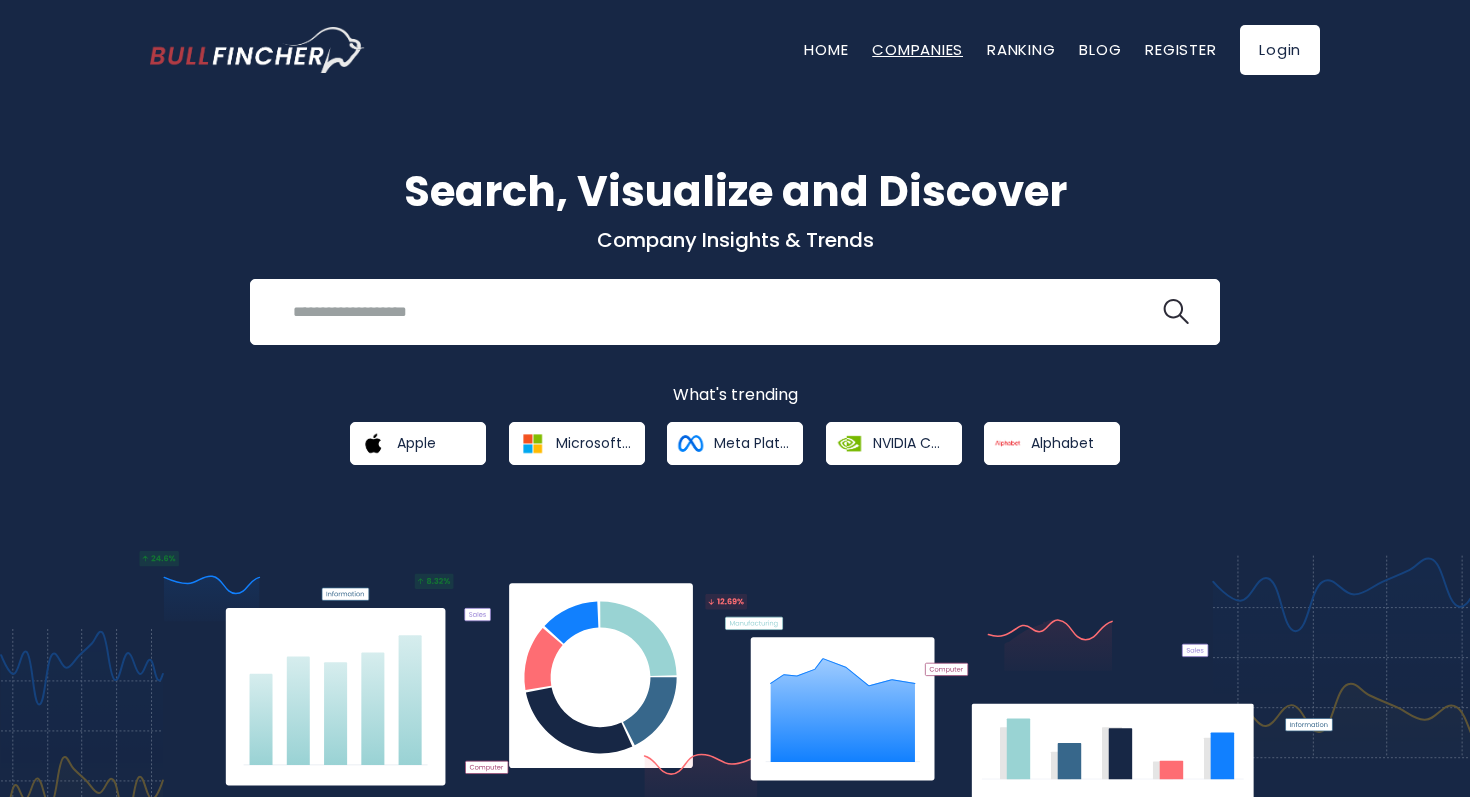 click on "Companies" at bounding box center (917, 49) 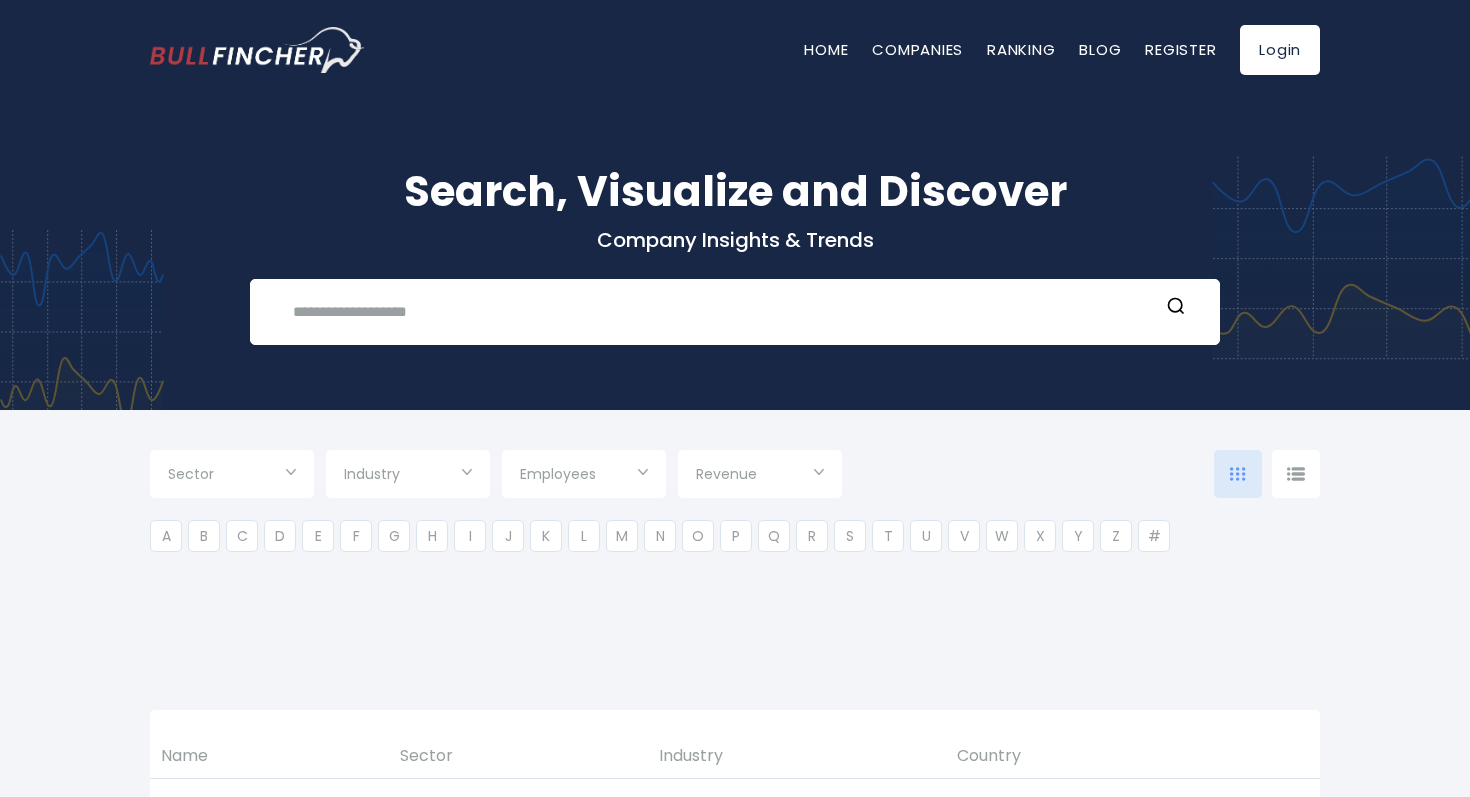 scroll, scrollTop: 0, scrollLeft: 0, axis: both 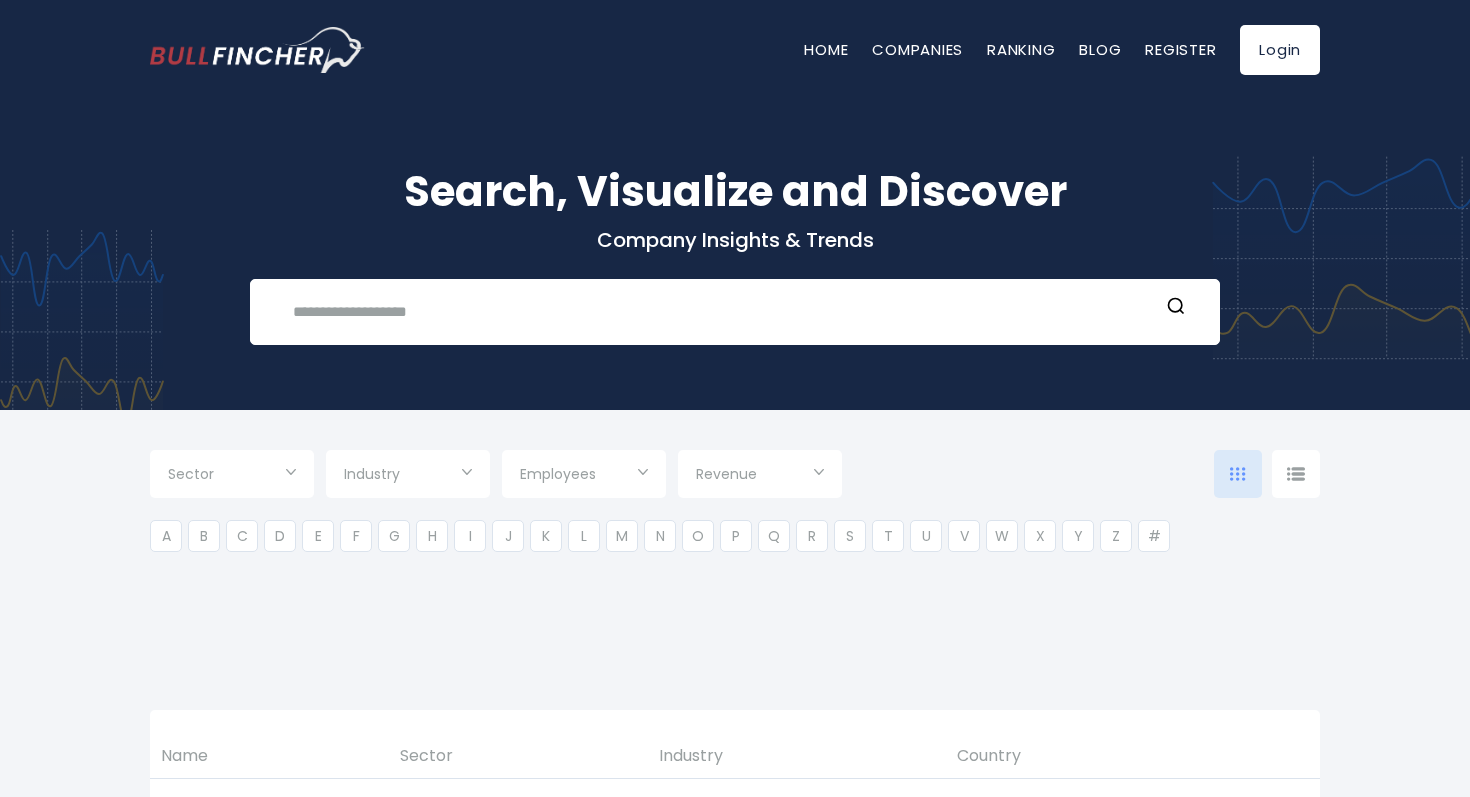 type on "***" 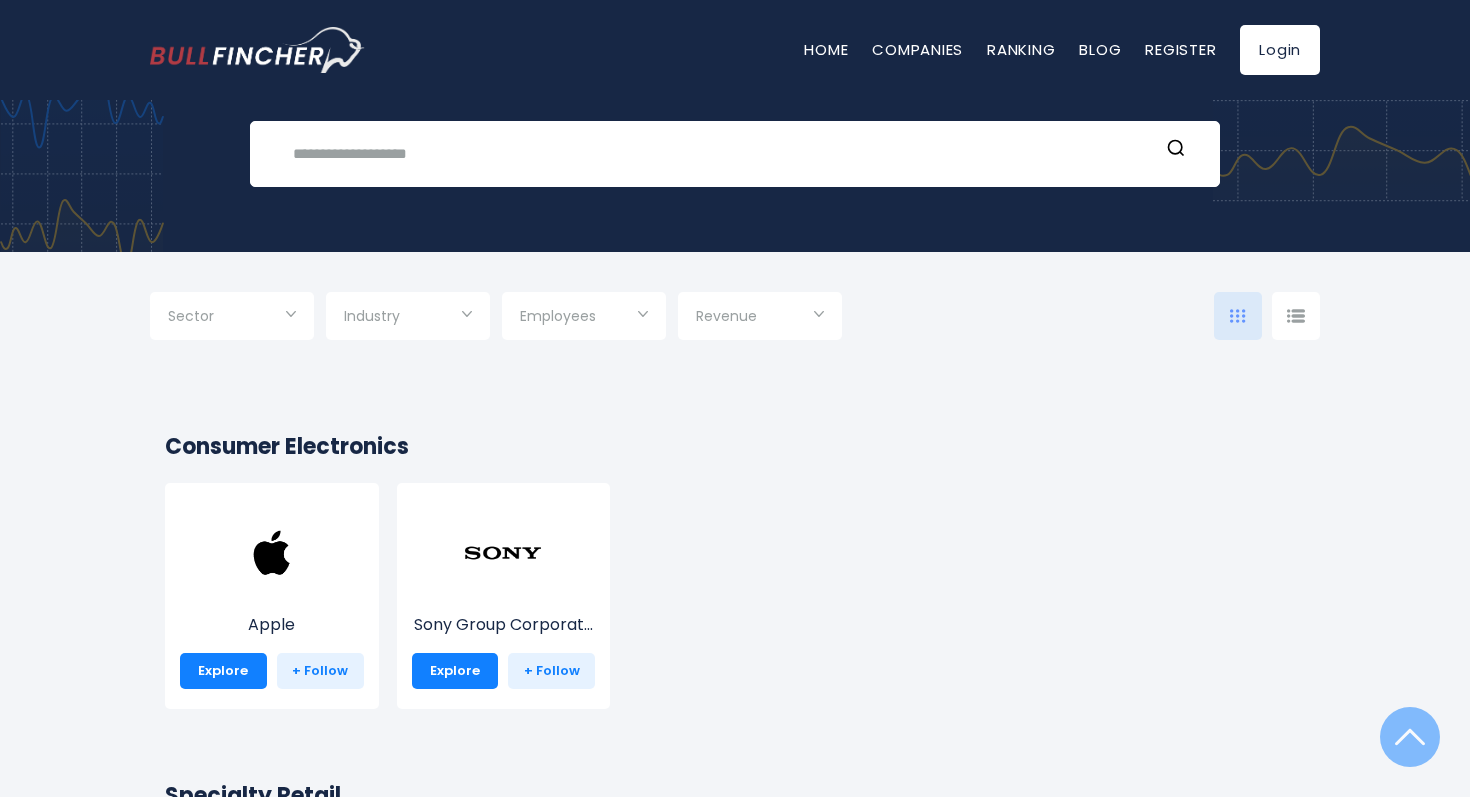 scroll, scrollTop: 0, scrollLeft: 0, axis: both 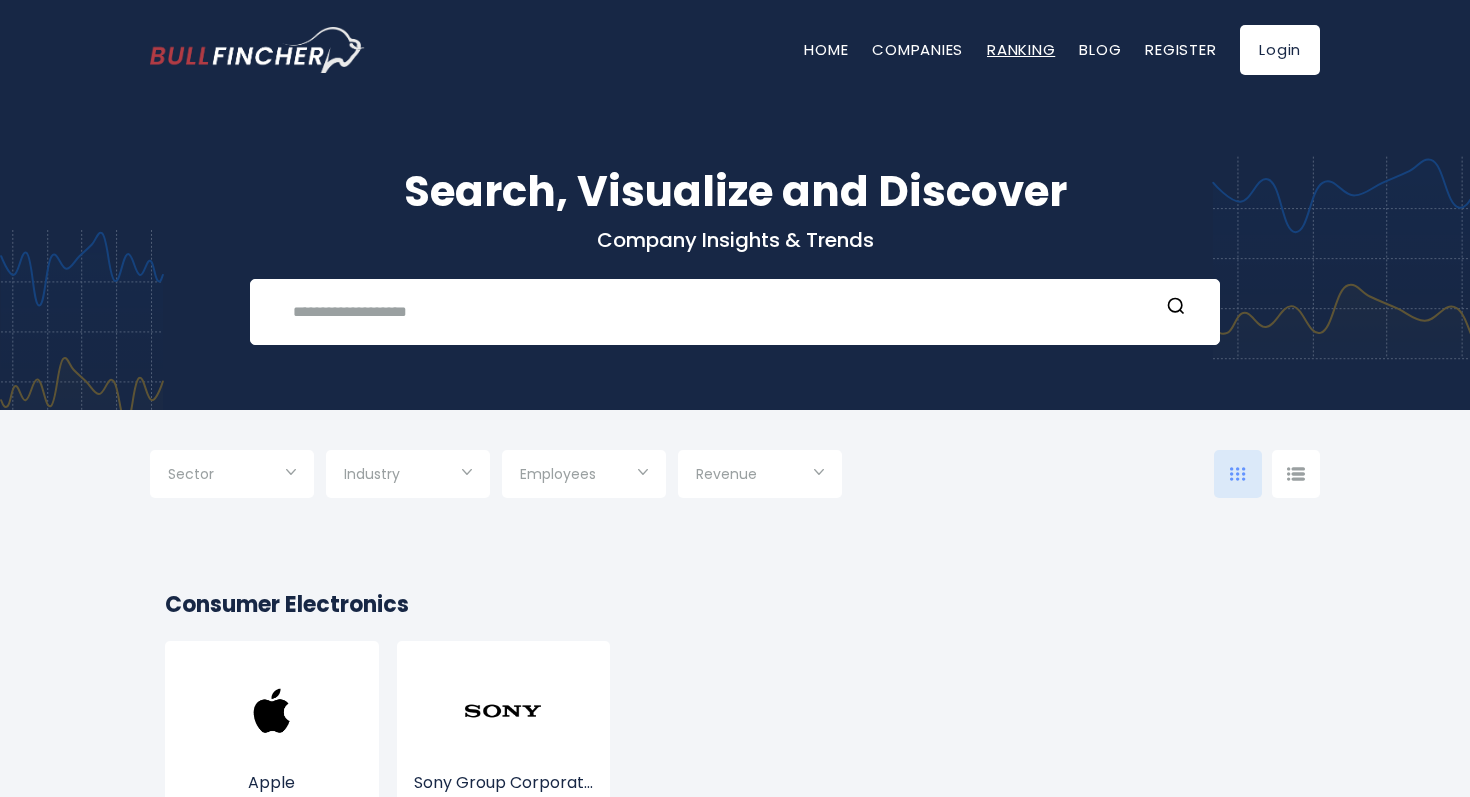click on "Ranking" at bounding box center (1021, 49) 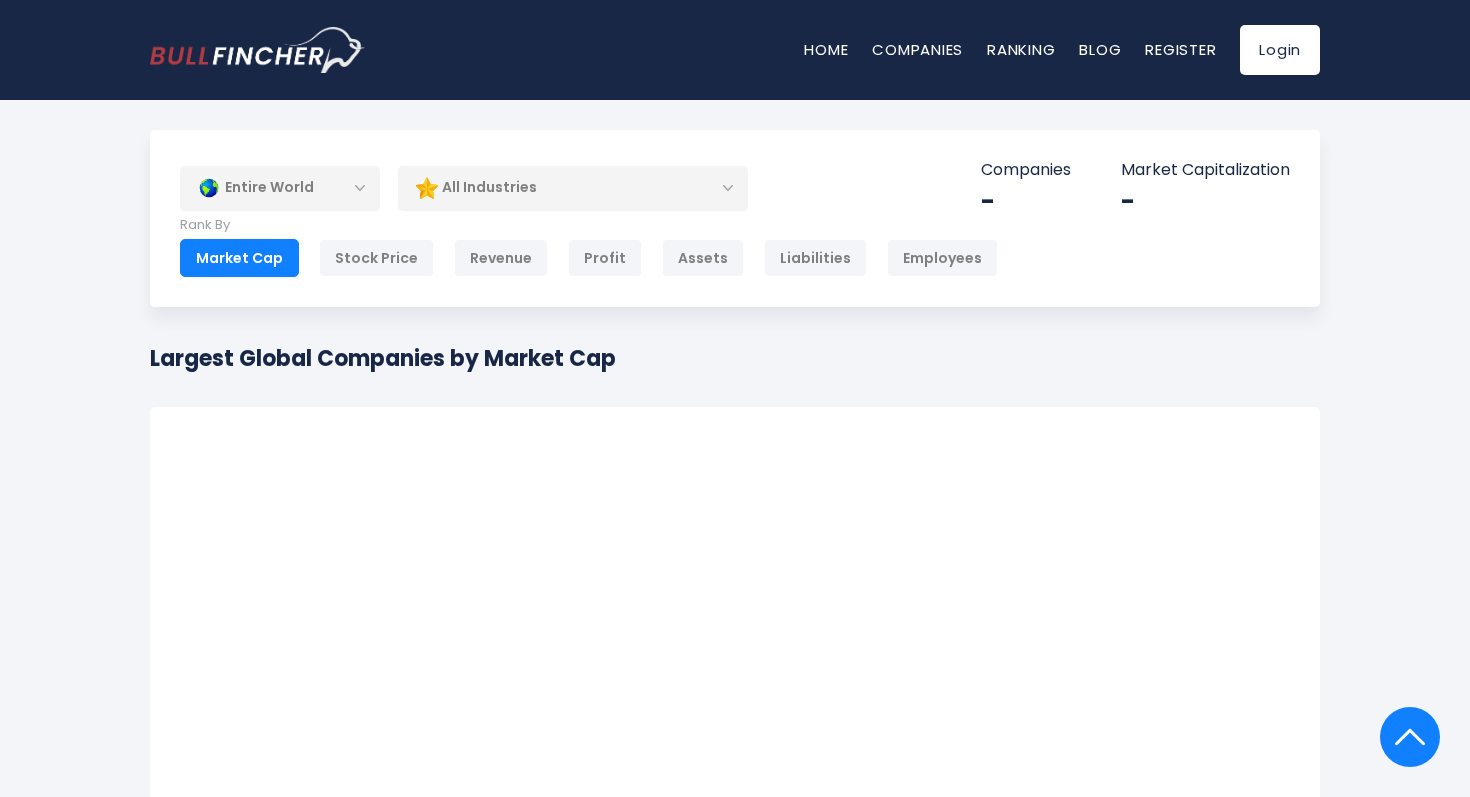 scroll, scrollTop: 0, scrollLeft: 0, axis: both 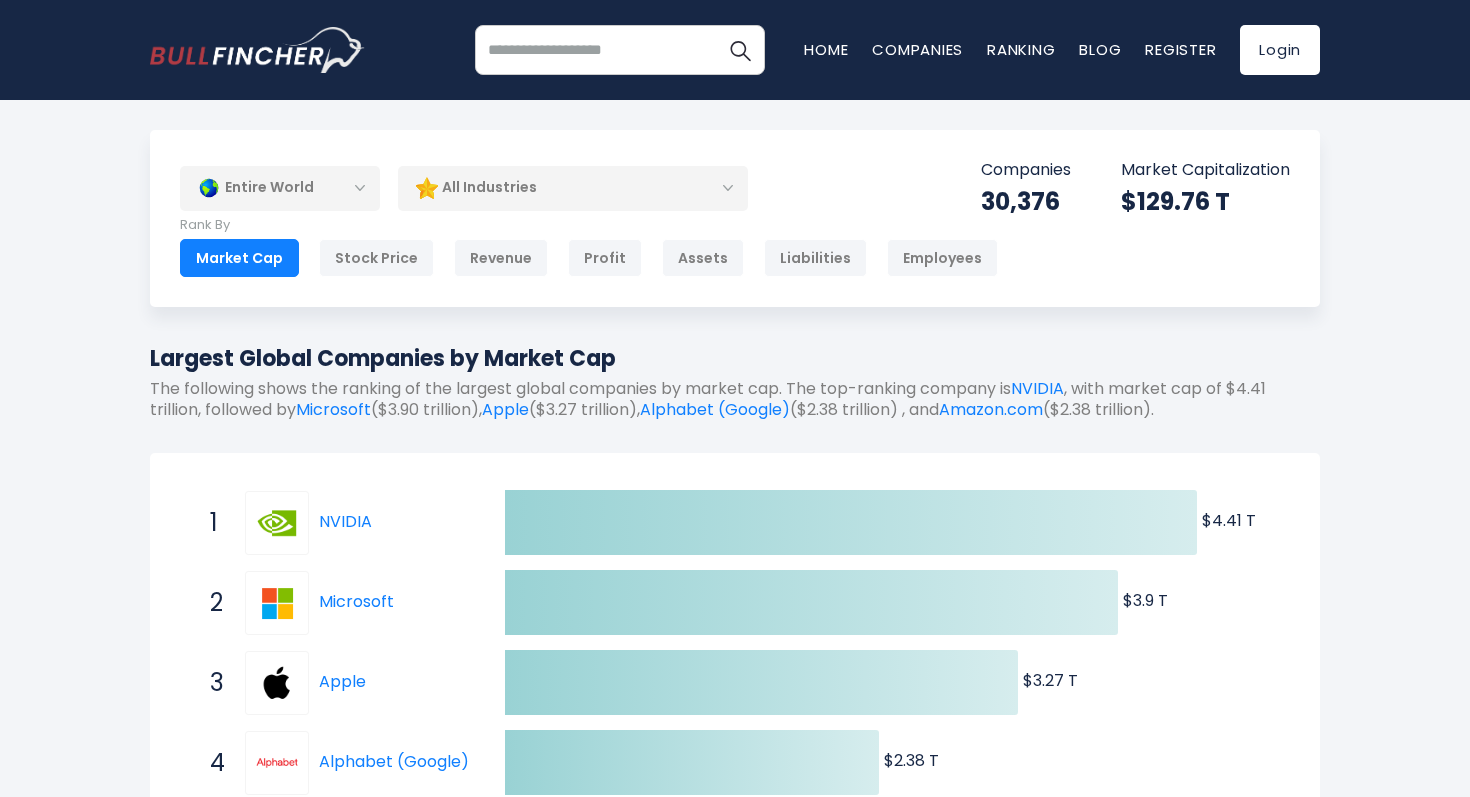 click on "Market Cap" at bounding box center (239, 258) 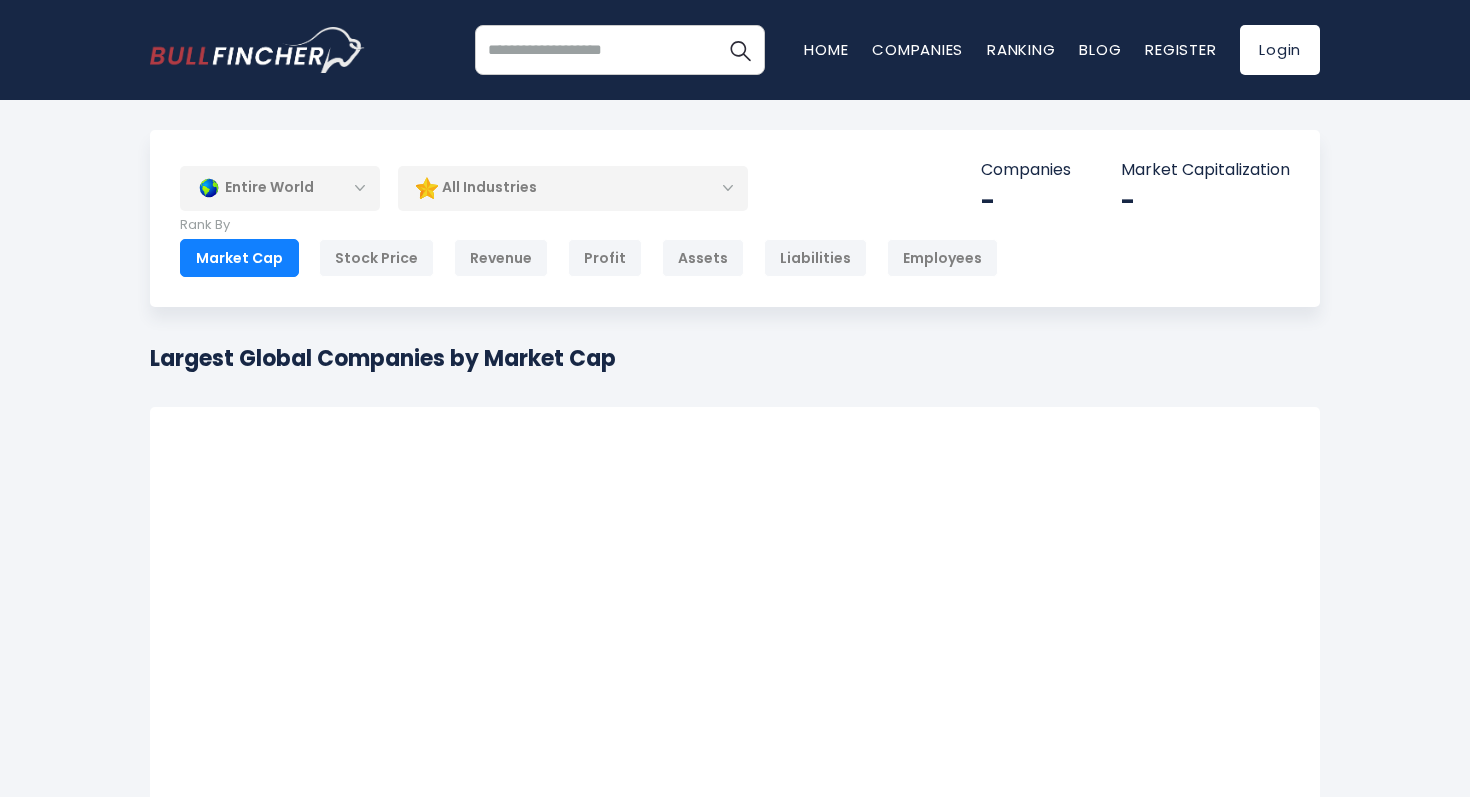 scroll, scrollTop: 0, scrollLeft: 0, axis: both 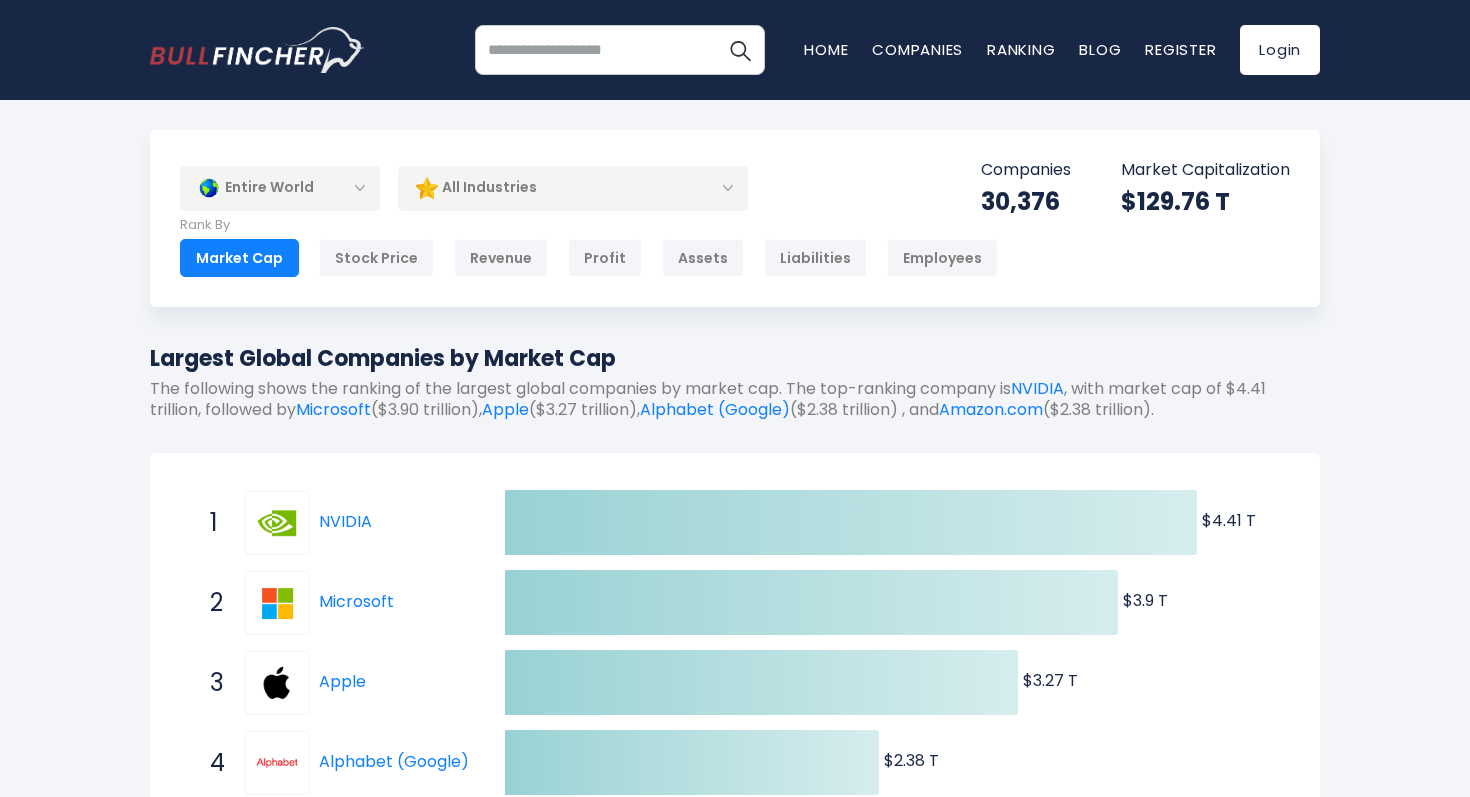 click on "All Industries" at bounding box center [573, 188] 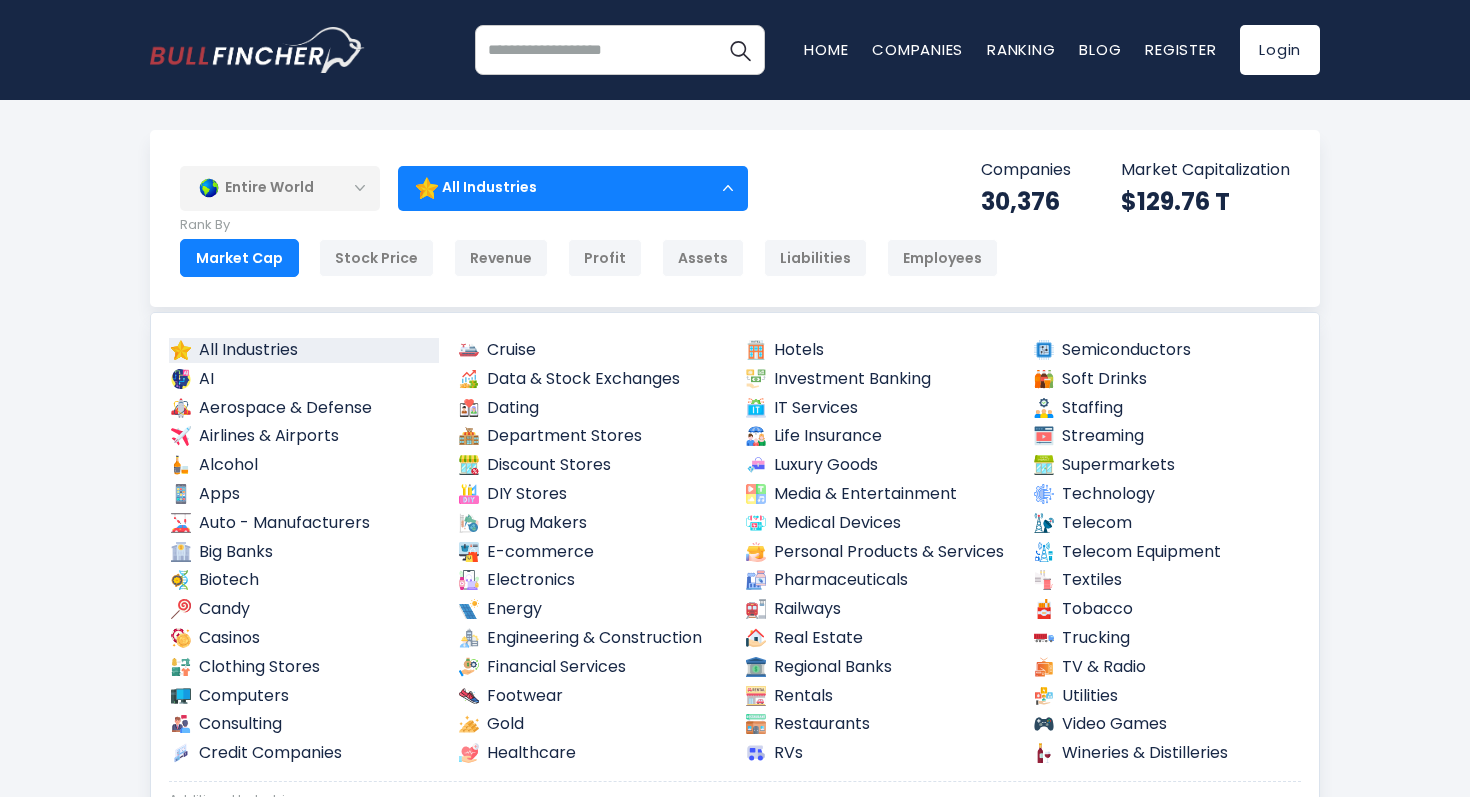 click on "Entire World" at bounding box center [280, 188] 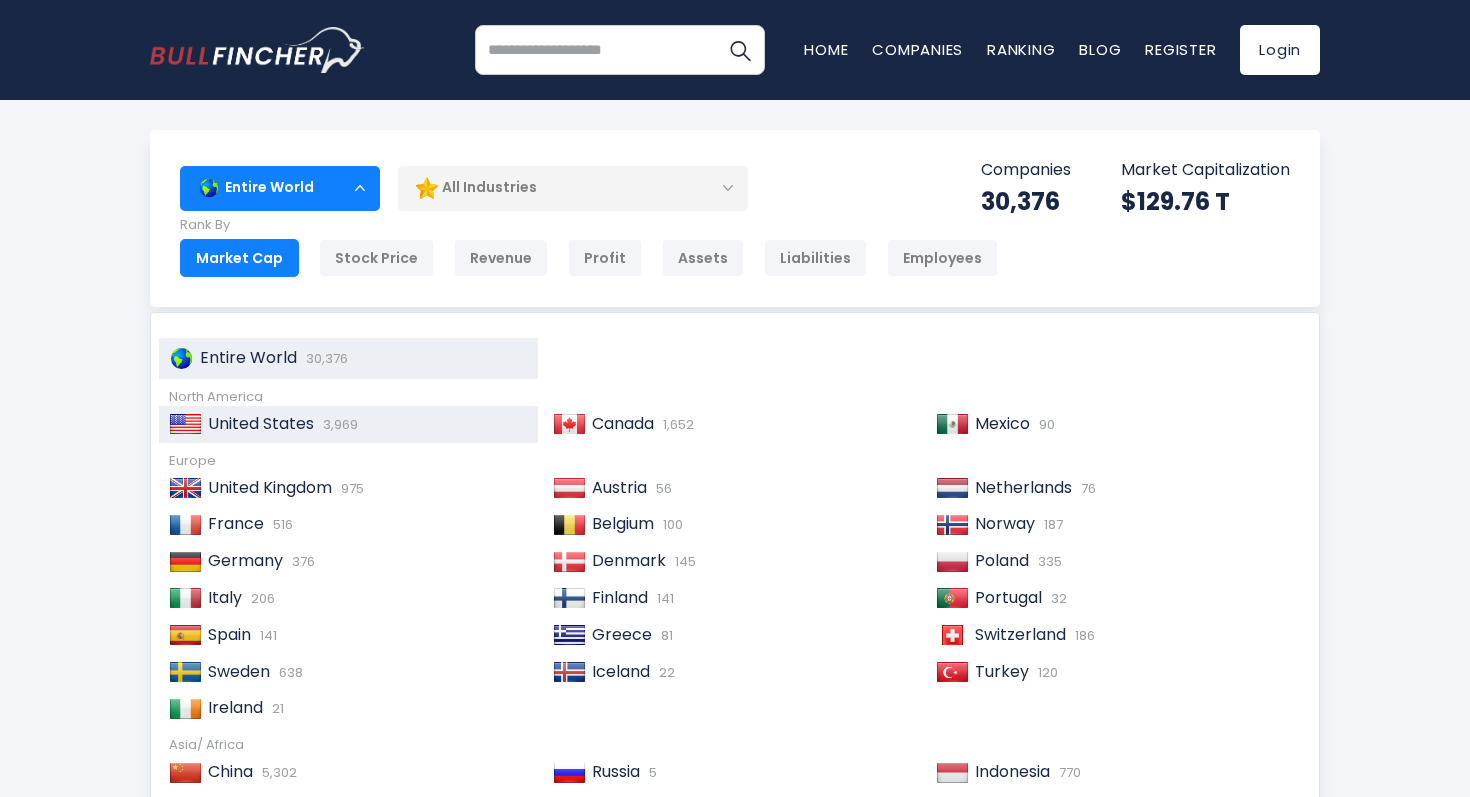 click on "United States" at bounding box center [261, 423] 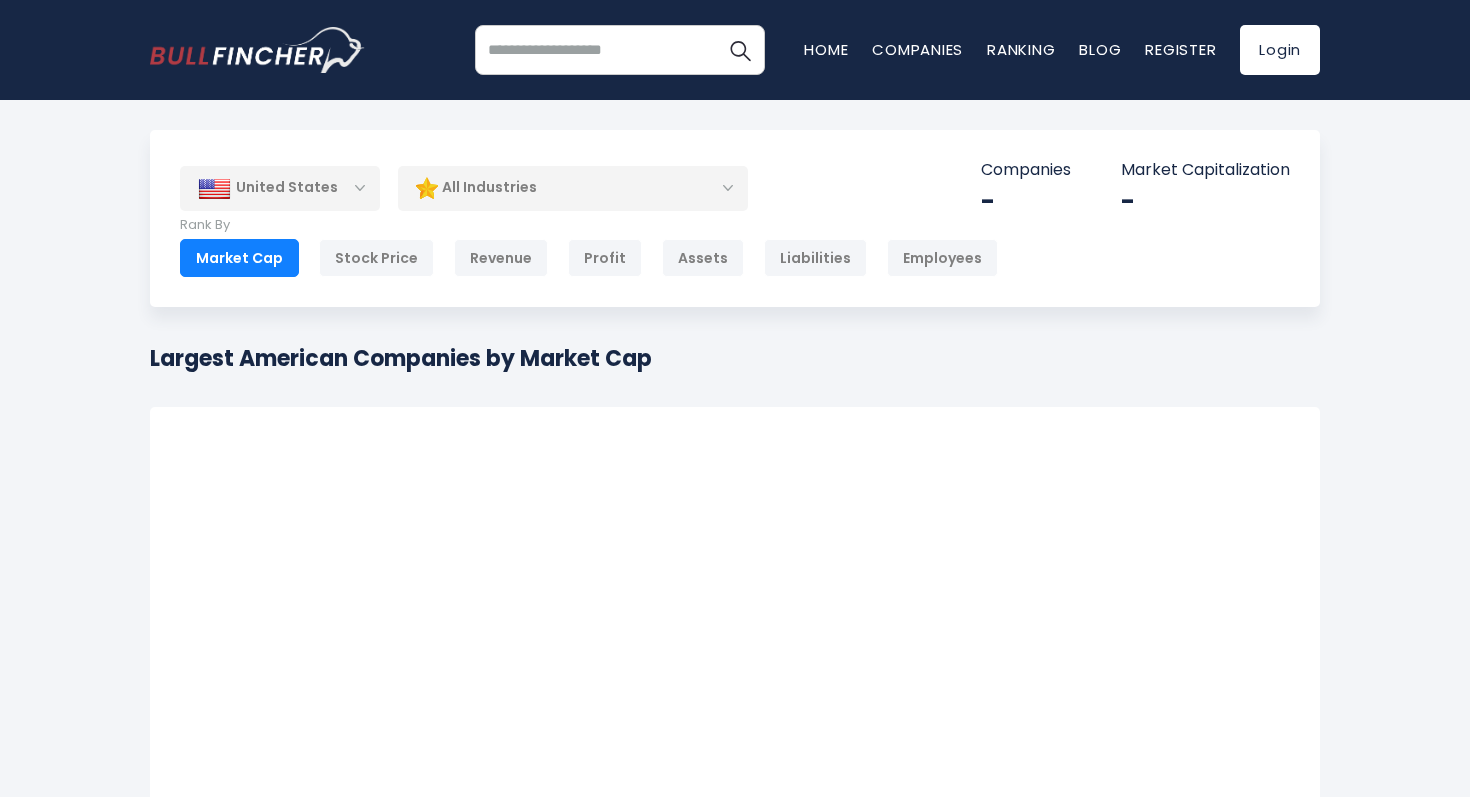 scroll, scrollTop: 0, scrollLeft: 0, axis: both 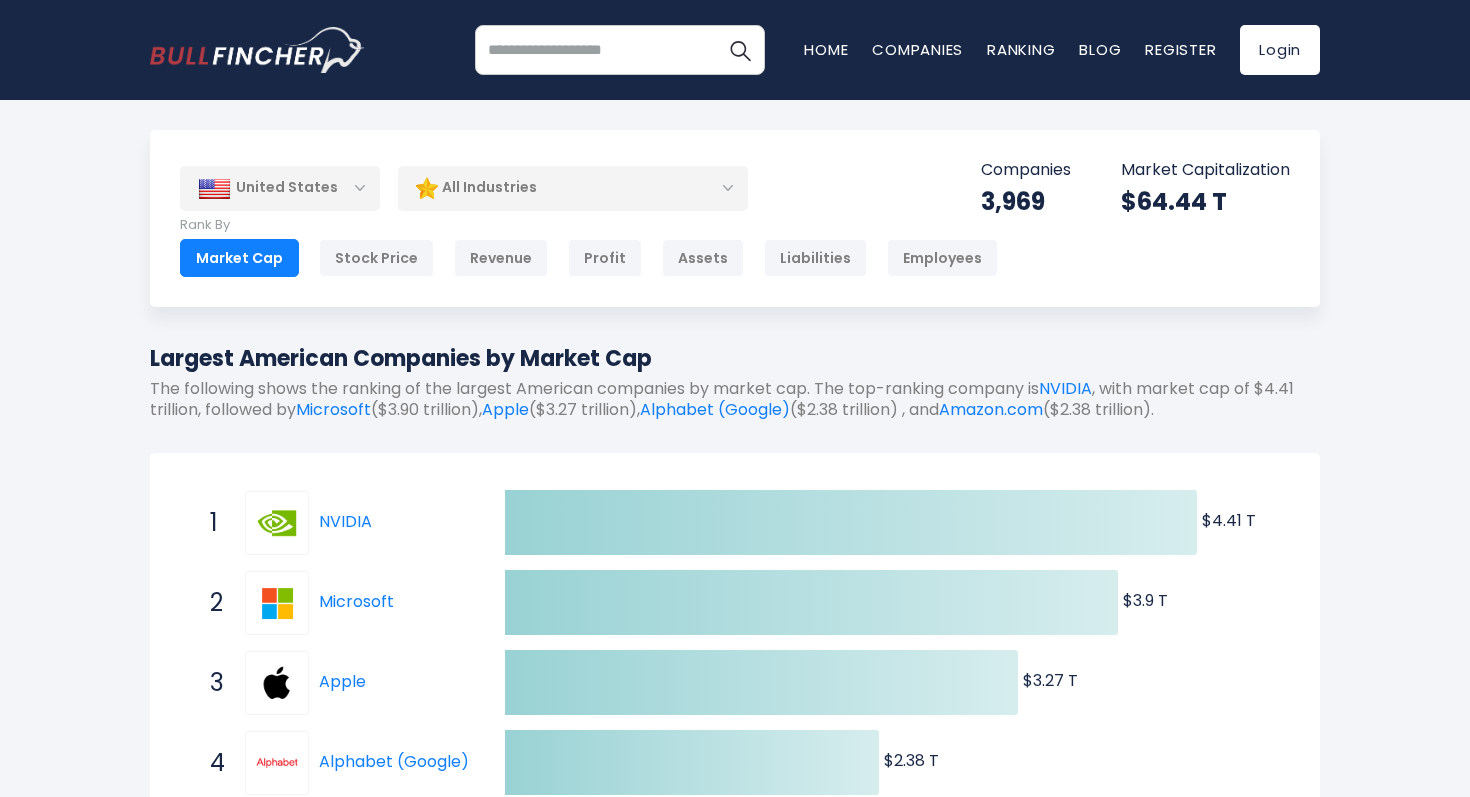 click on "All Industries" at bounding box center [573, 188] 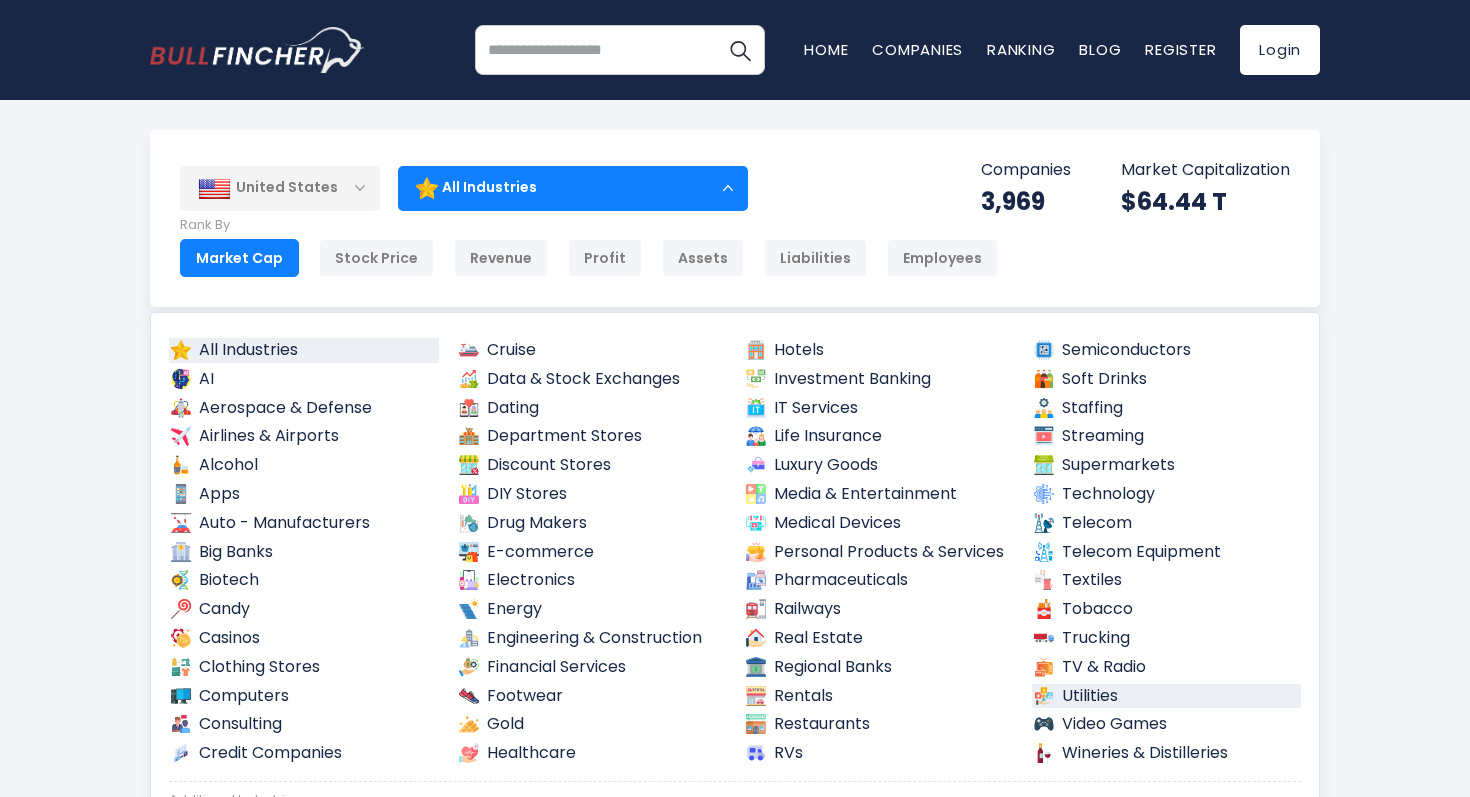 click on "Utilities" at bounding box center [1167, 696] 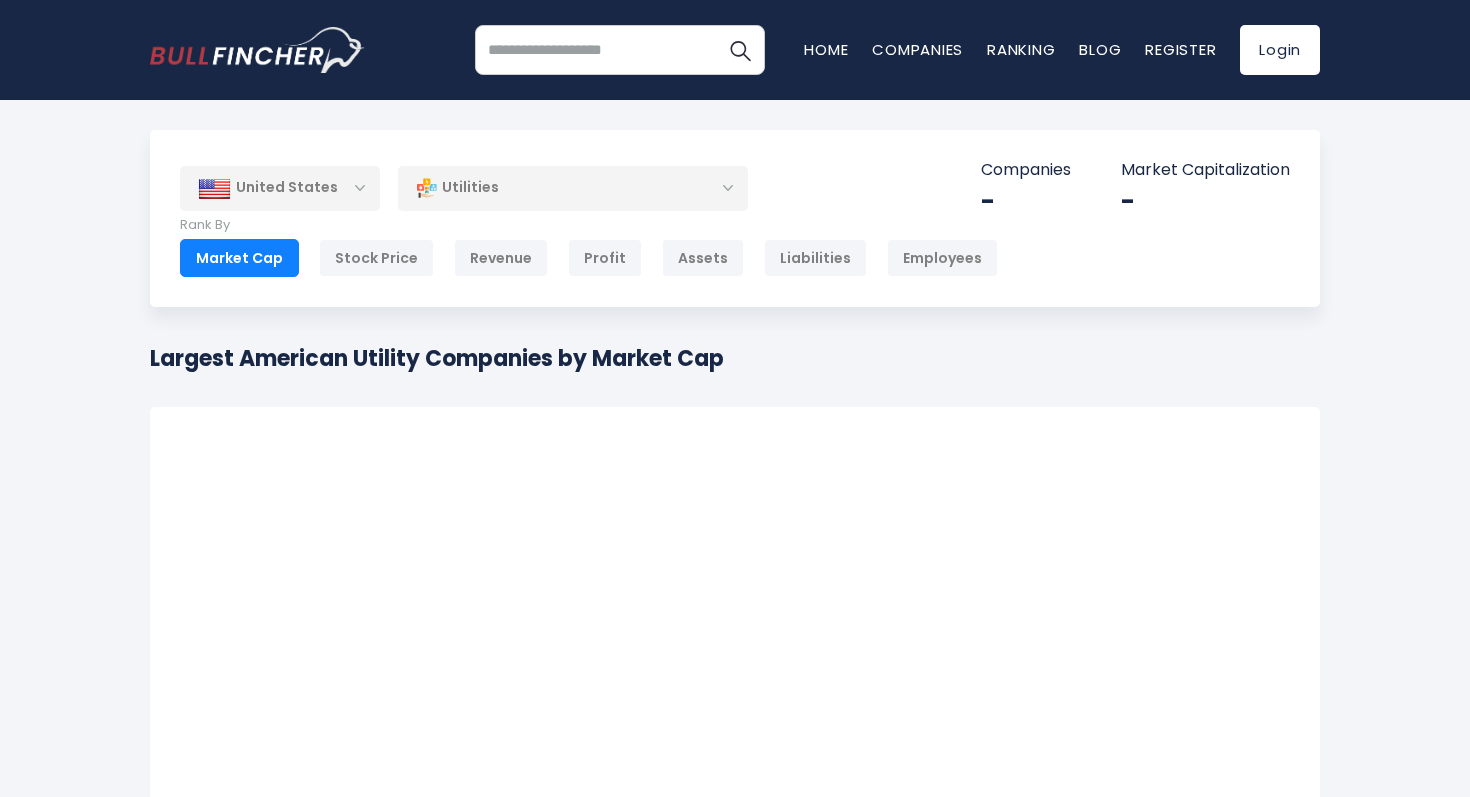 scroll, scrollTop: 0, scrollLeft: 0, axis: both 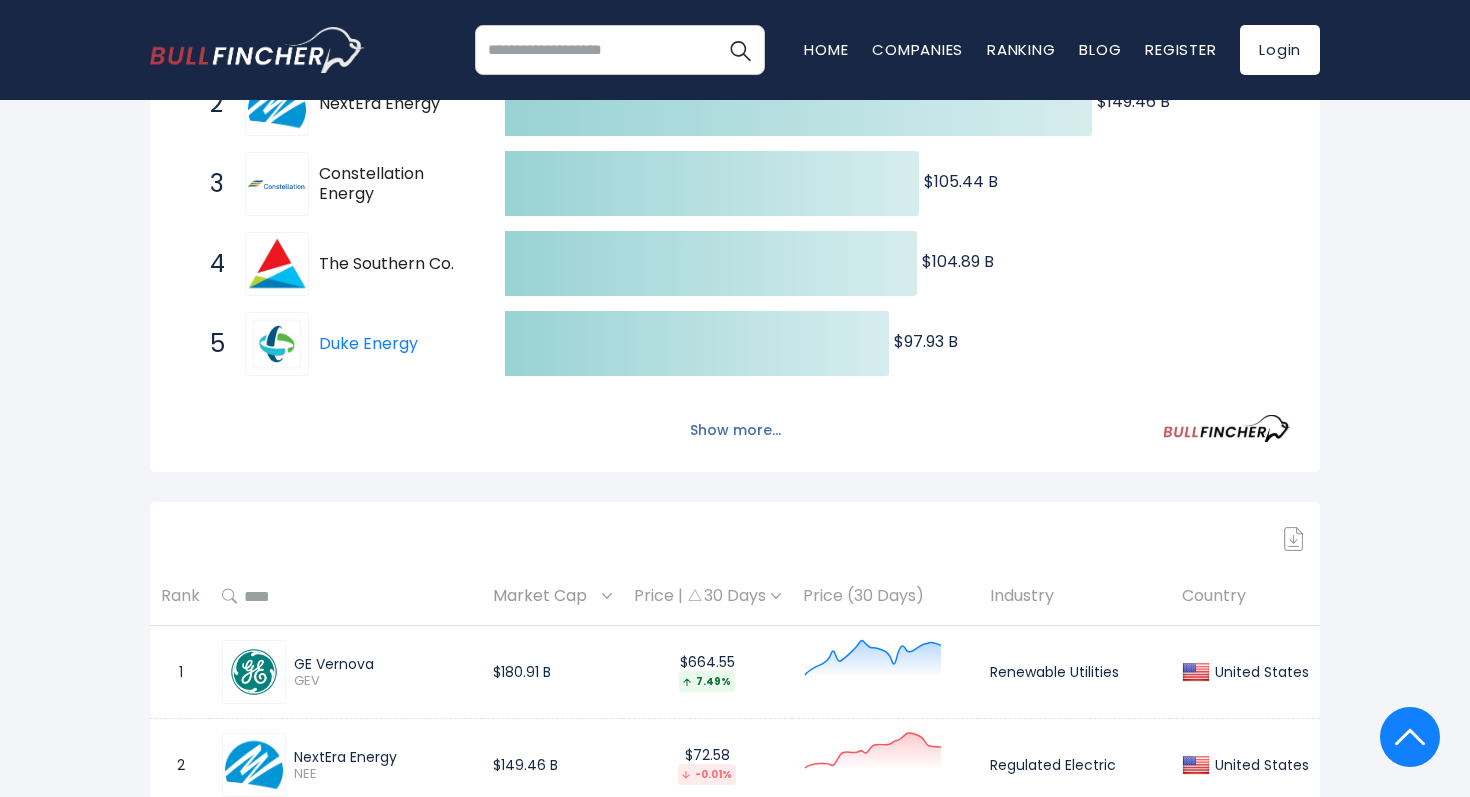 click on "Show more..." at bounding box center (735, 430) 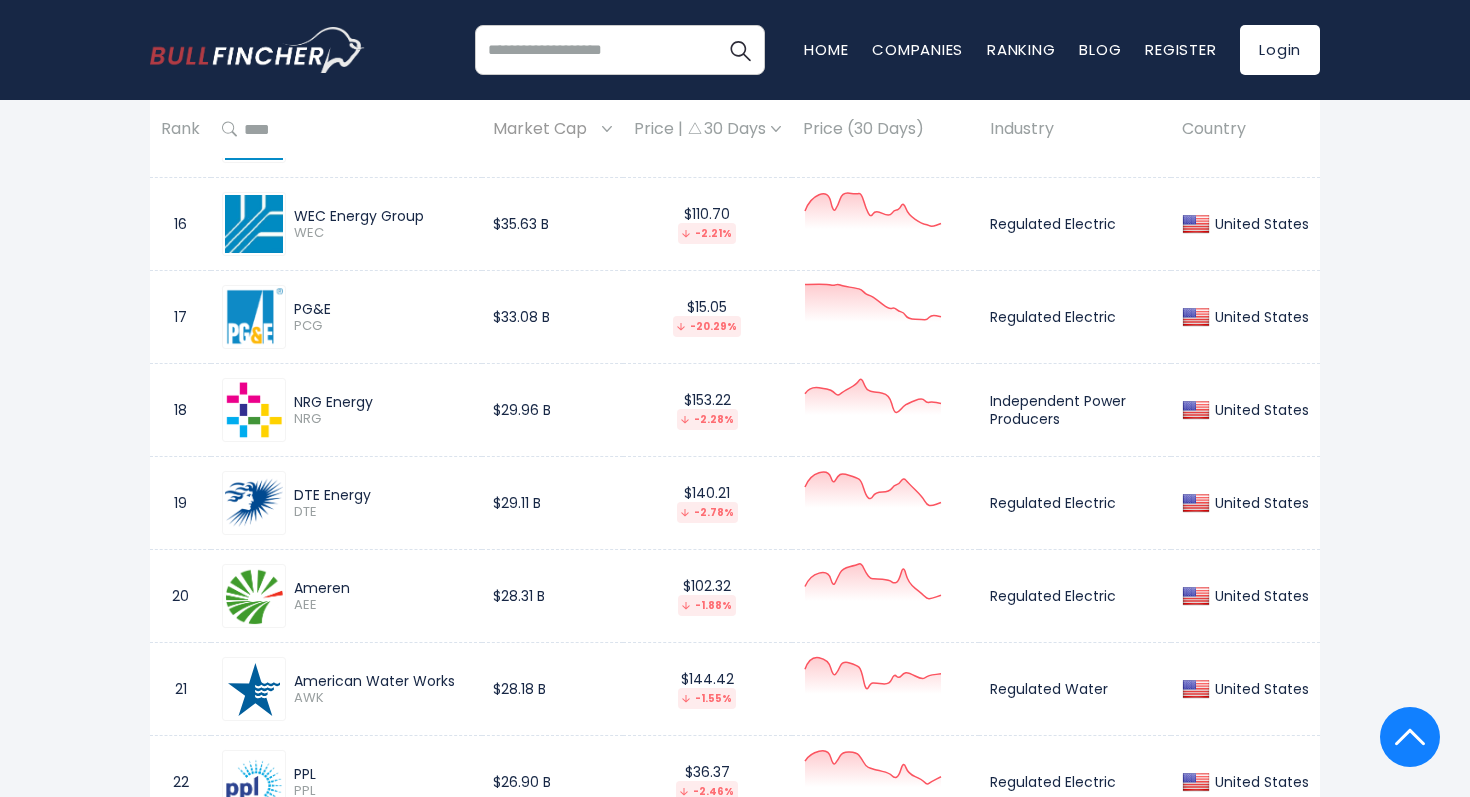 scroll, scrollTop: 2765, scrollLeft: 0, axis: vertical 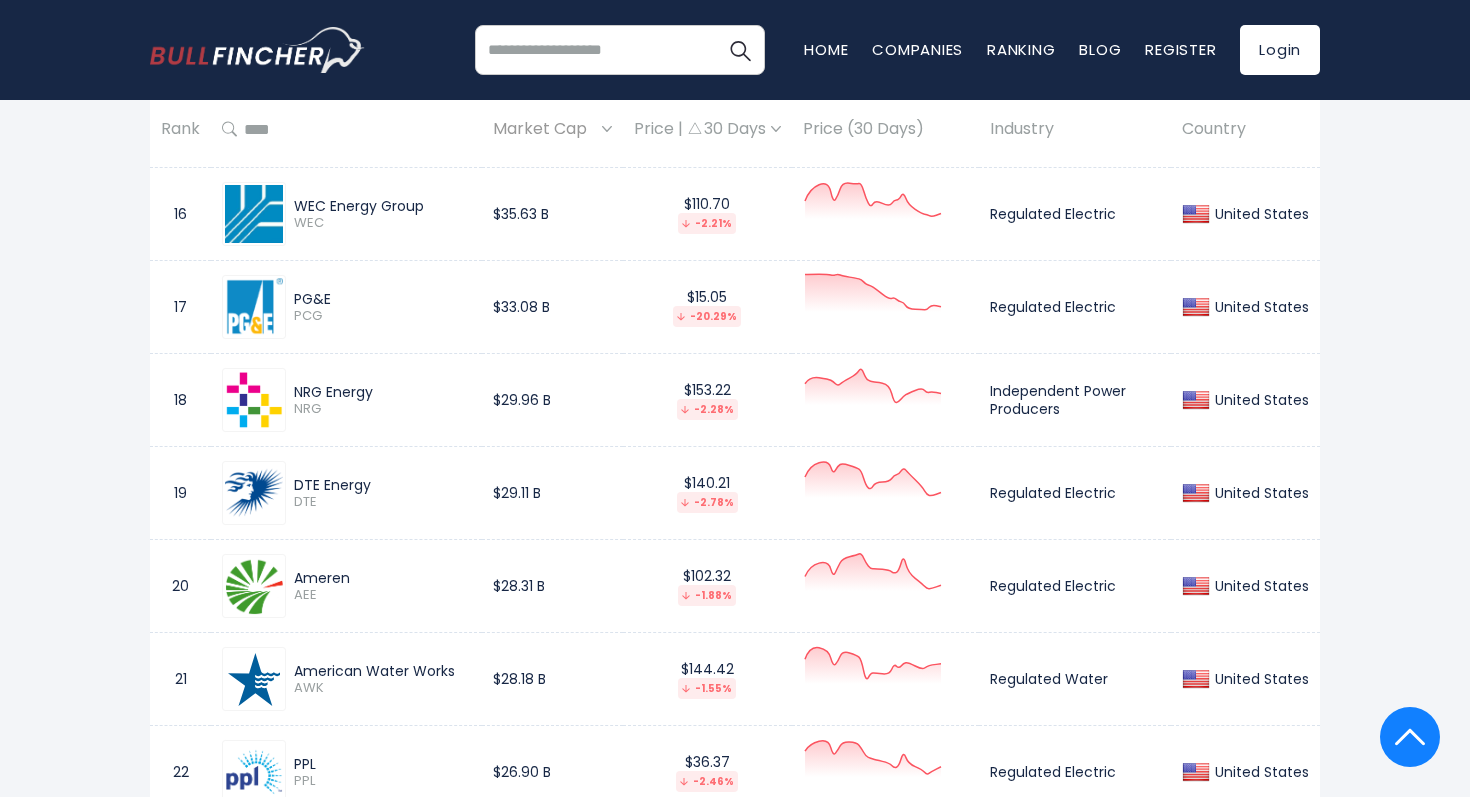 click on "NRG Energy" at bounding box center [382, 392] 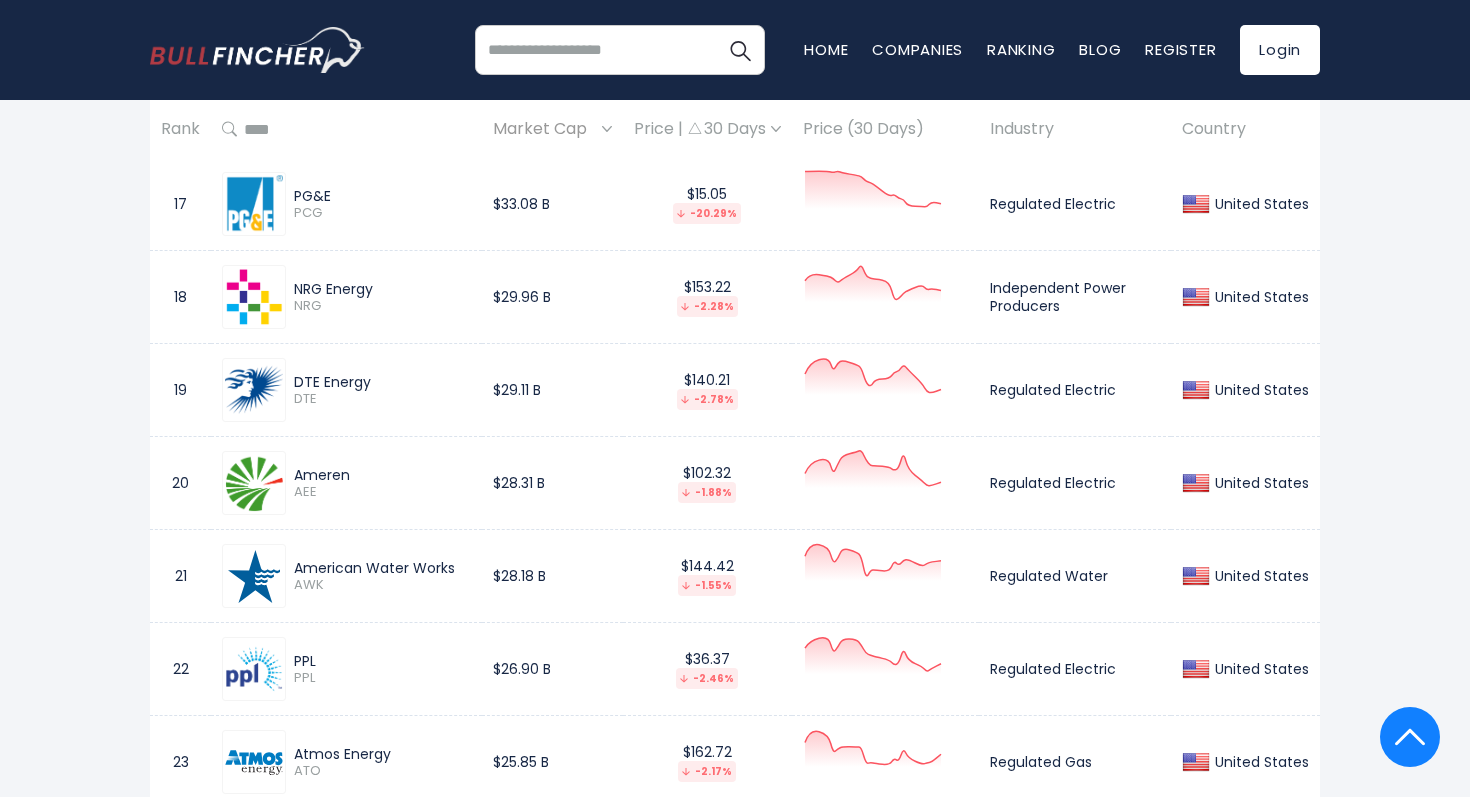scroll, scrollTop: 2869, scrollLeft: 0, axis: vertical 